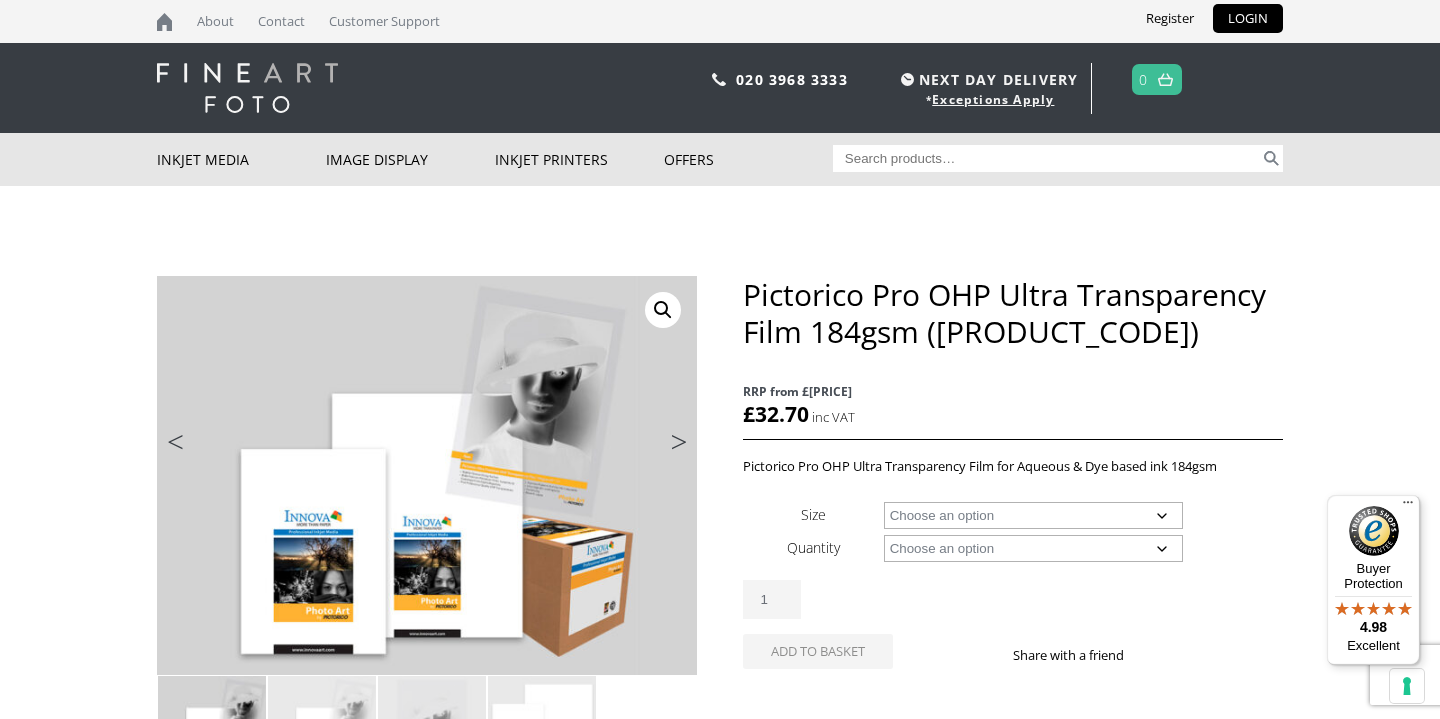 scroll, scrollTop: 0, scrollLeft: 0, axis: both 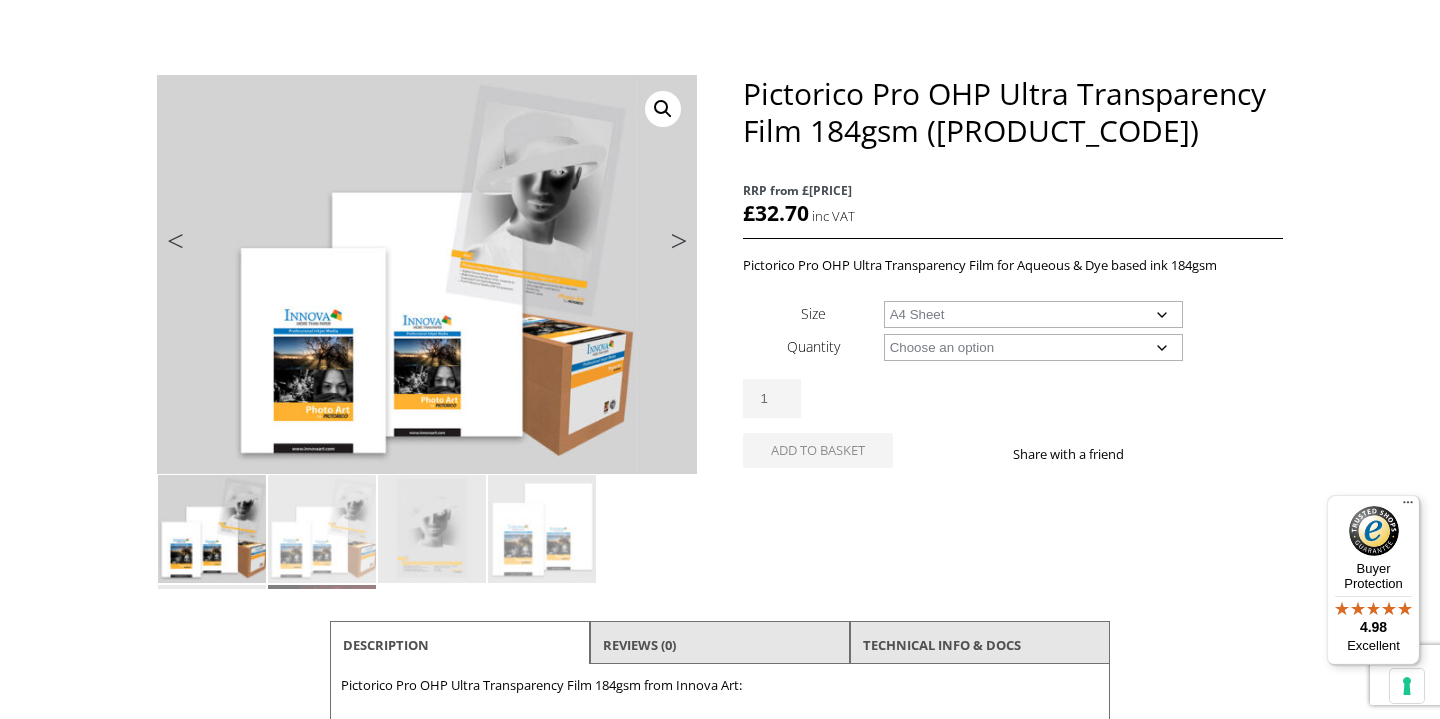 select on "a4-sheet" 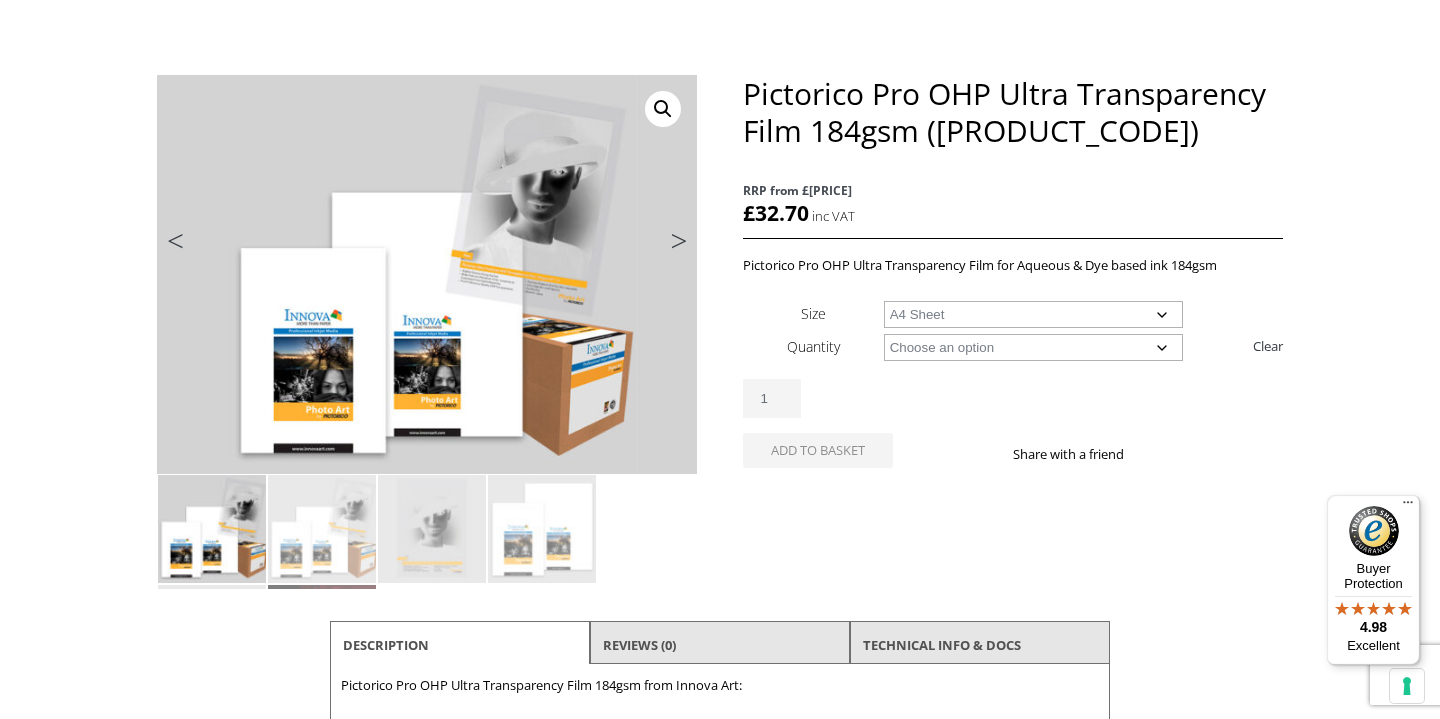 select on "20-sheets" 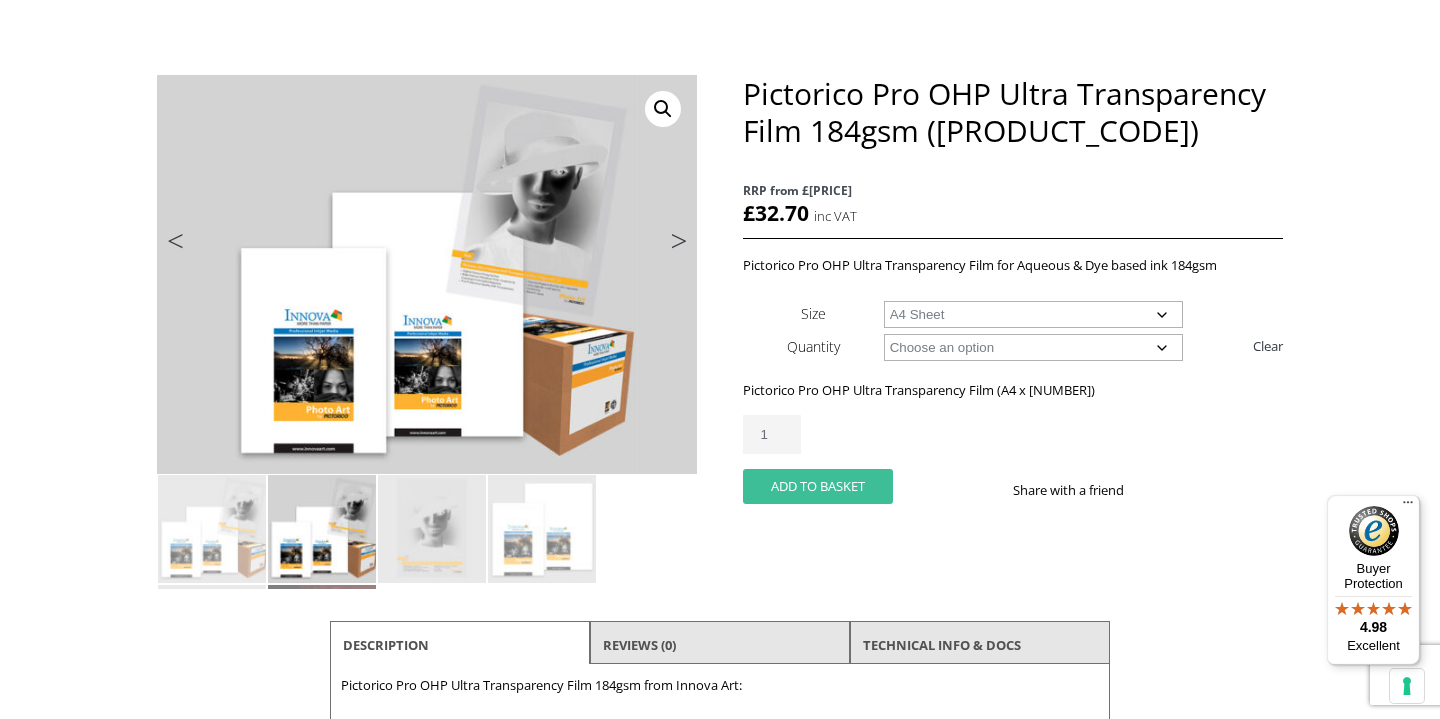 click on "Add to basket" 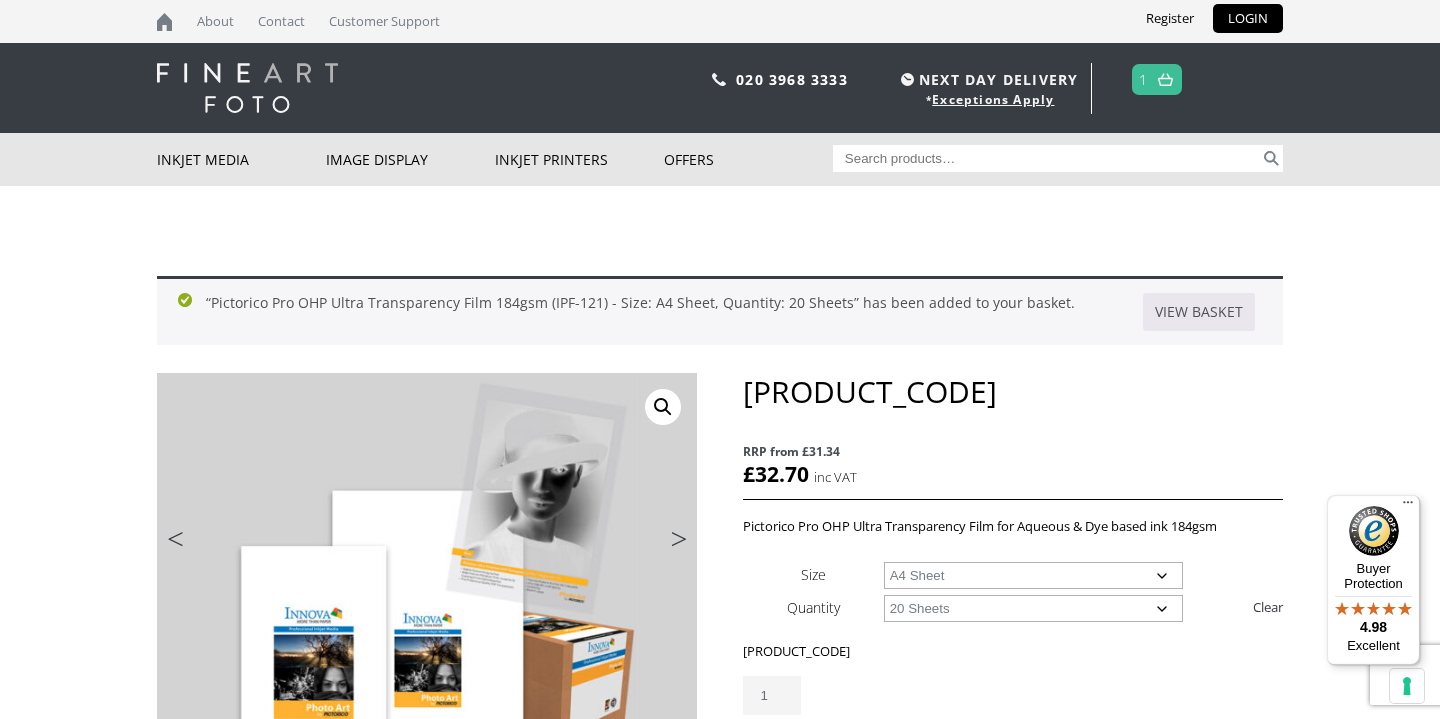 scroll, scrollTop: 0, scrollLeft: 0, axis: both 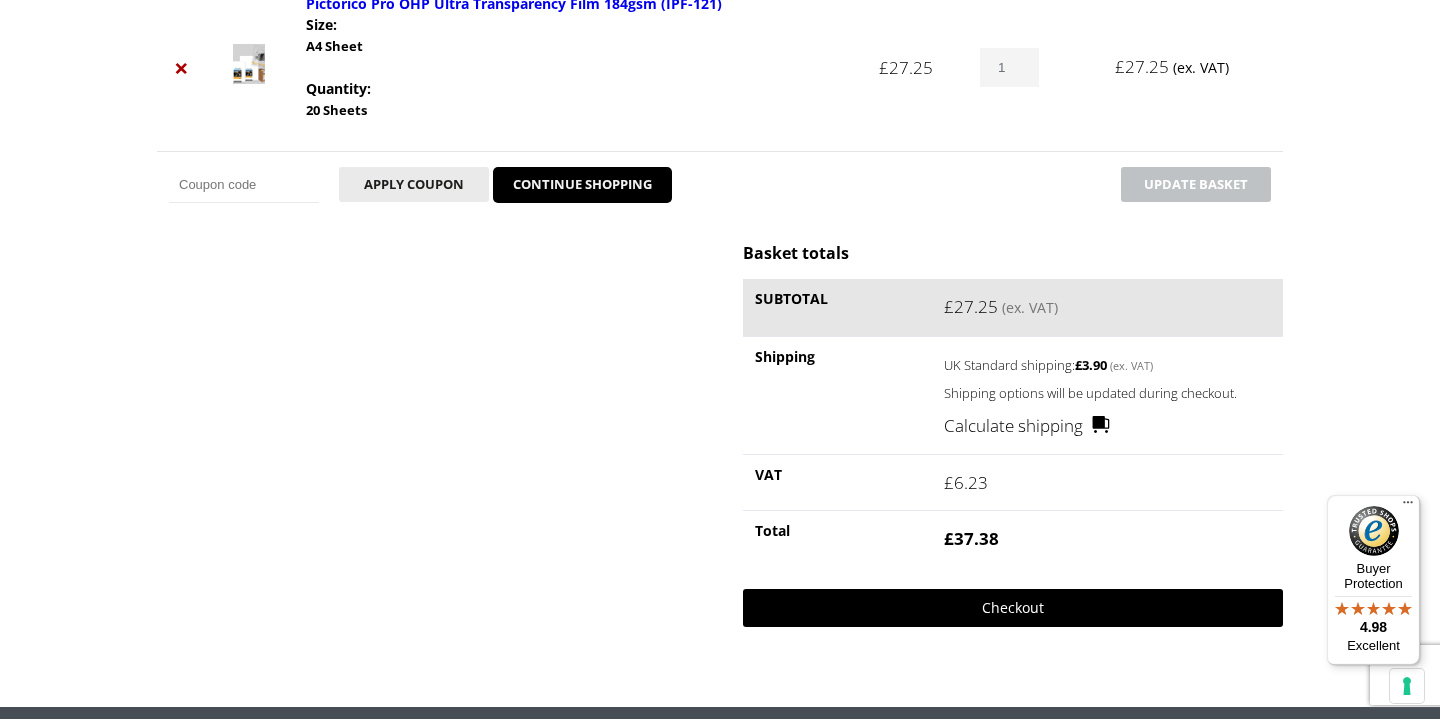 click on "Checkout" at bounding box center (1013, 608) 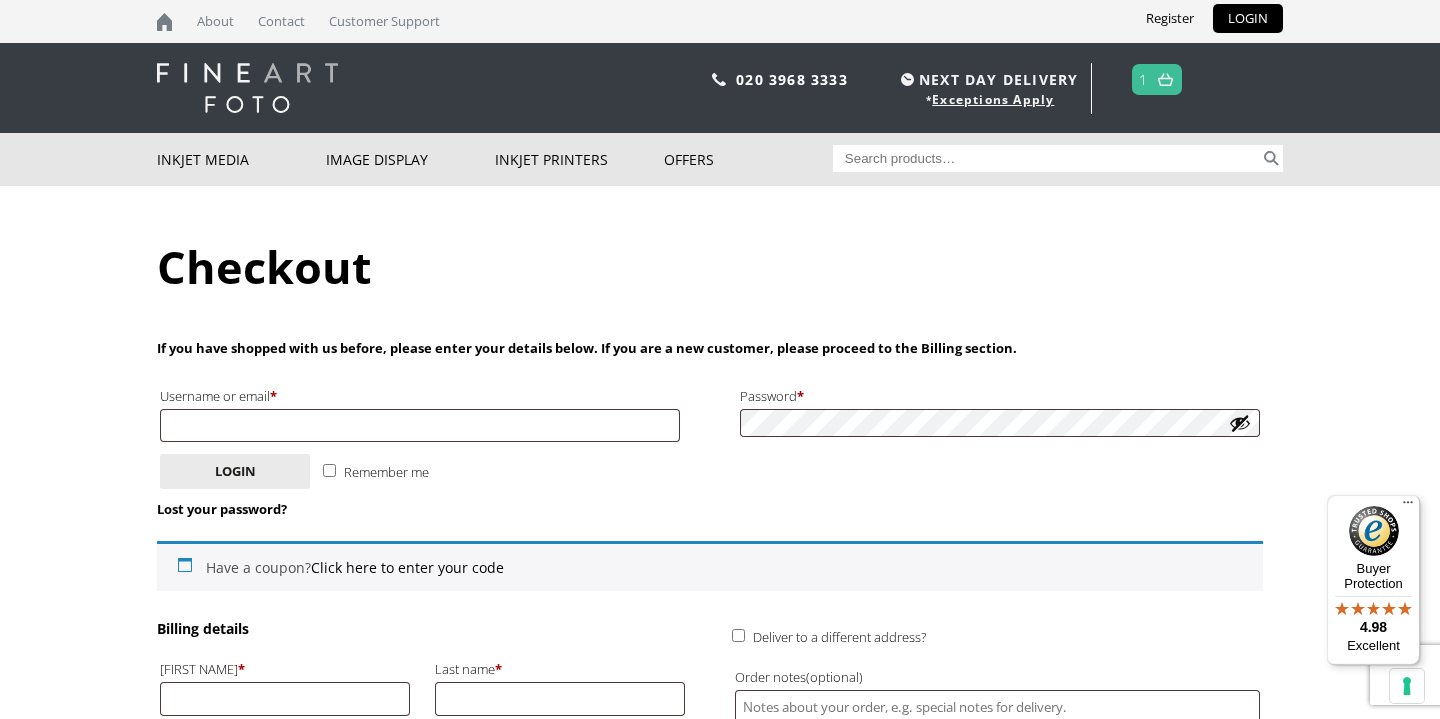 scroll, scrollTop: 0, scrollLeft: 0, axis: both 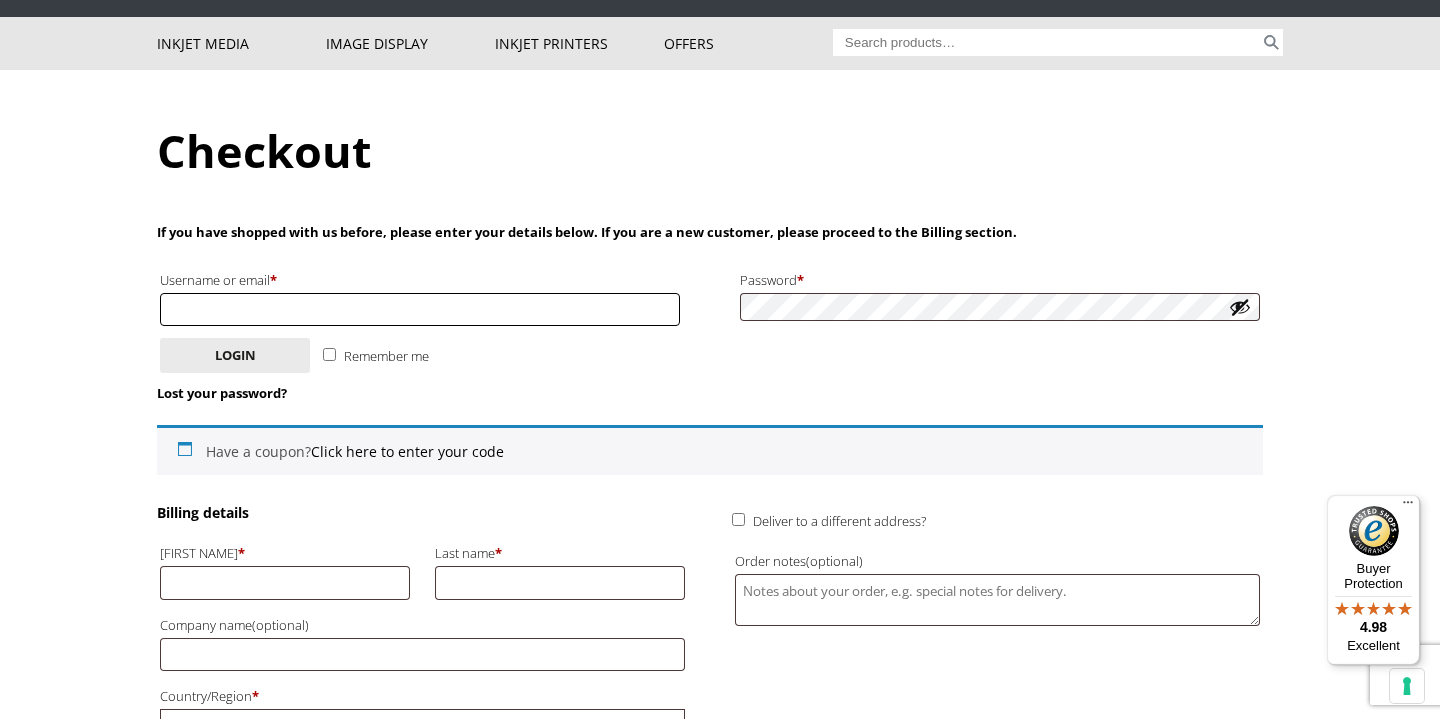 click on "Username or email  * Required" at bounding box center [420, 309] 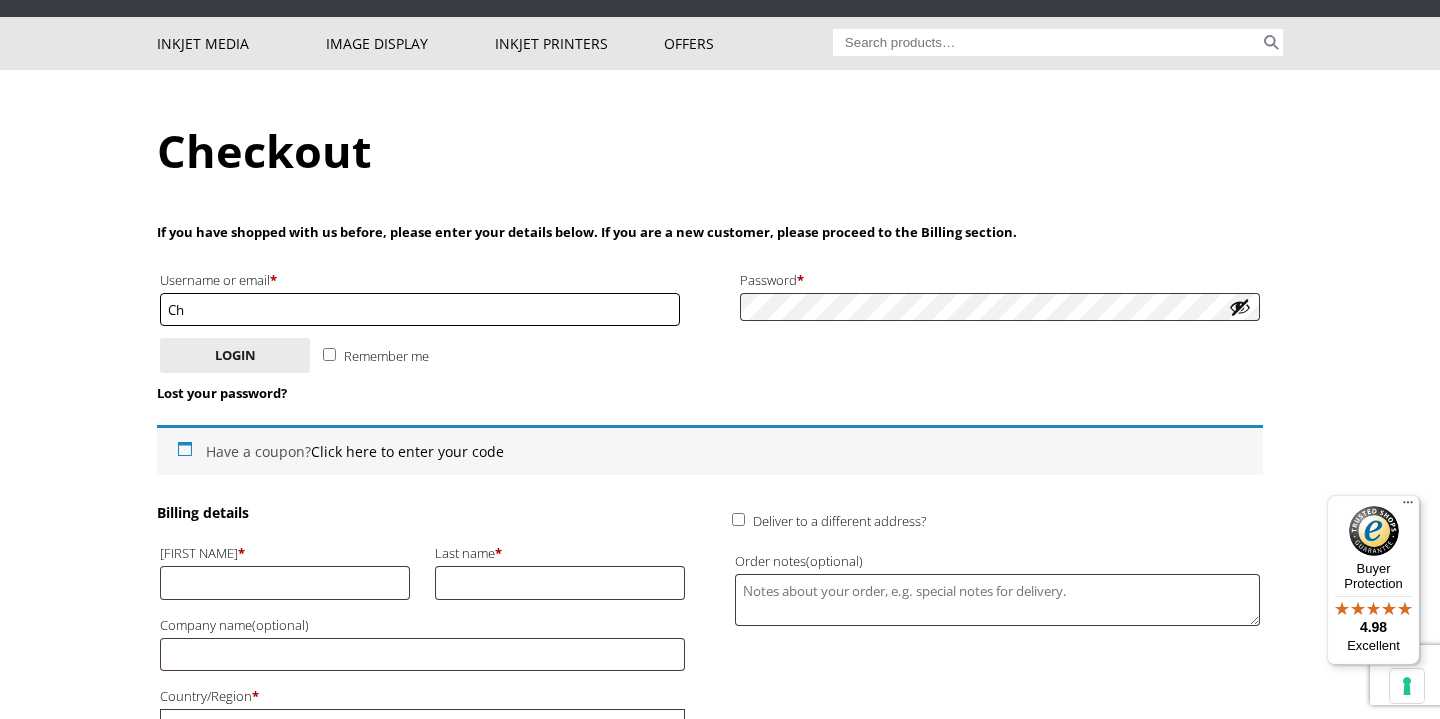 type on "C" 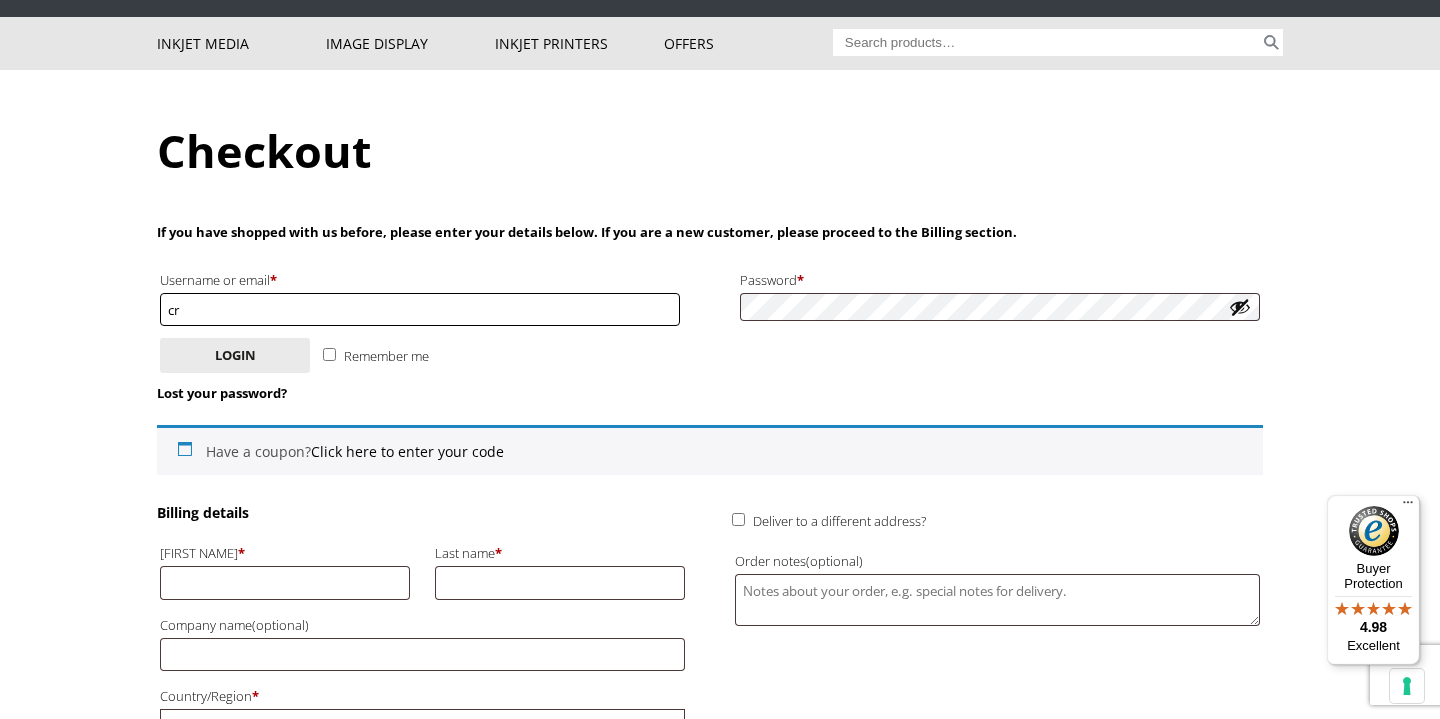 type on "c" 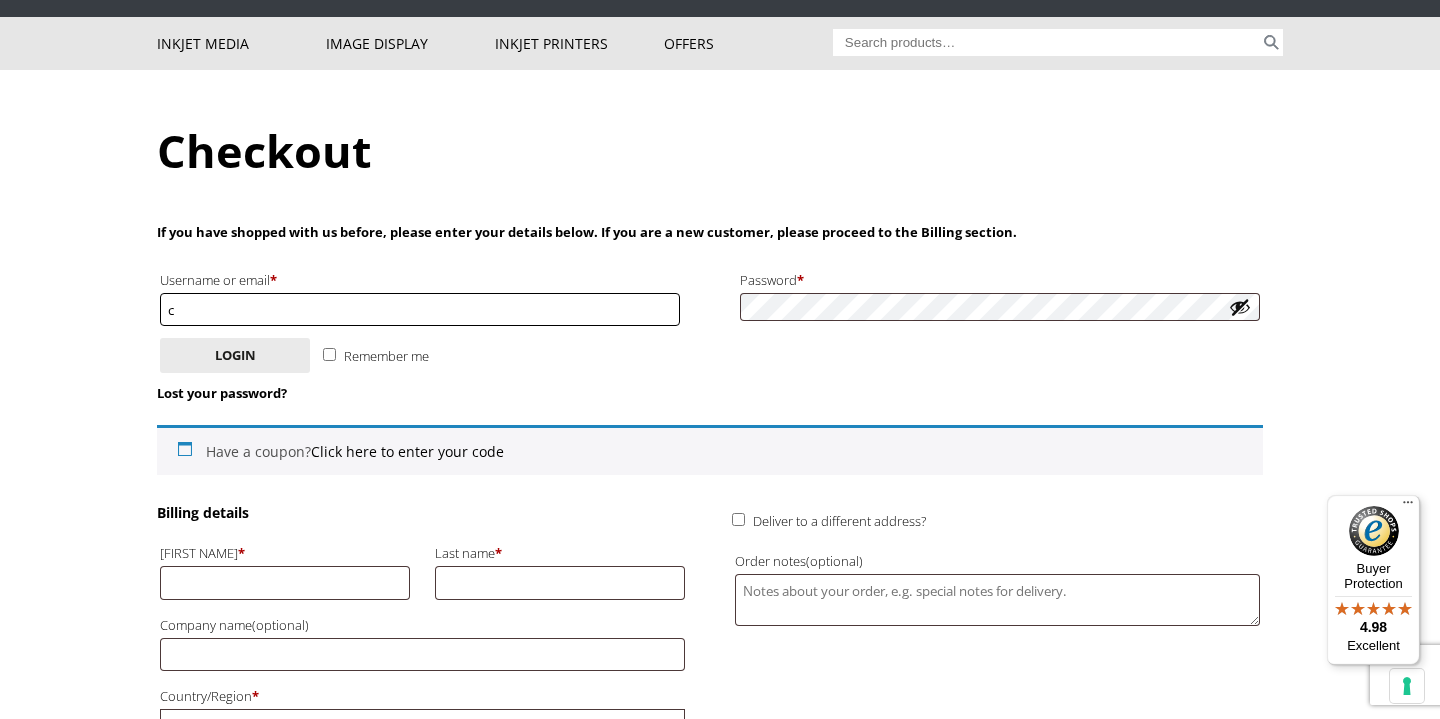 type 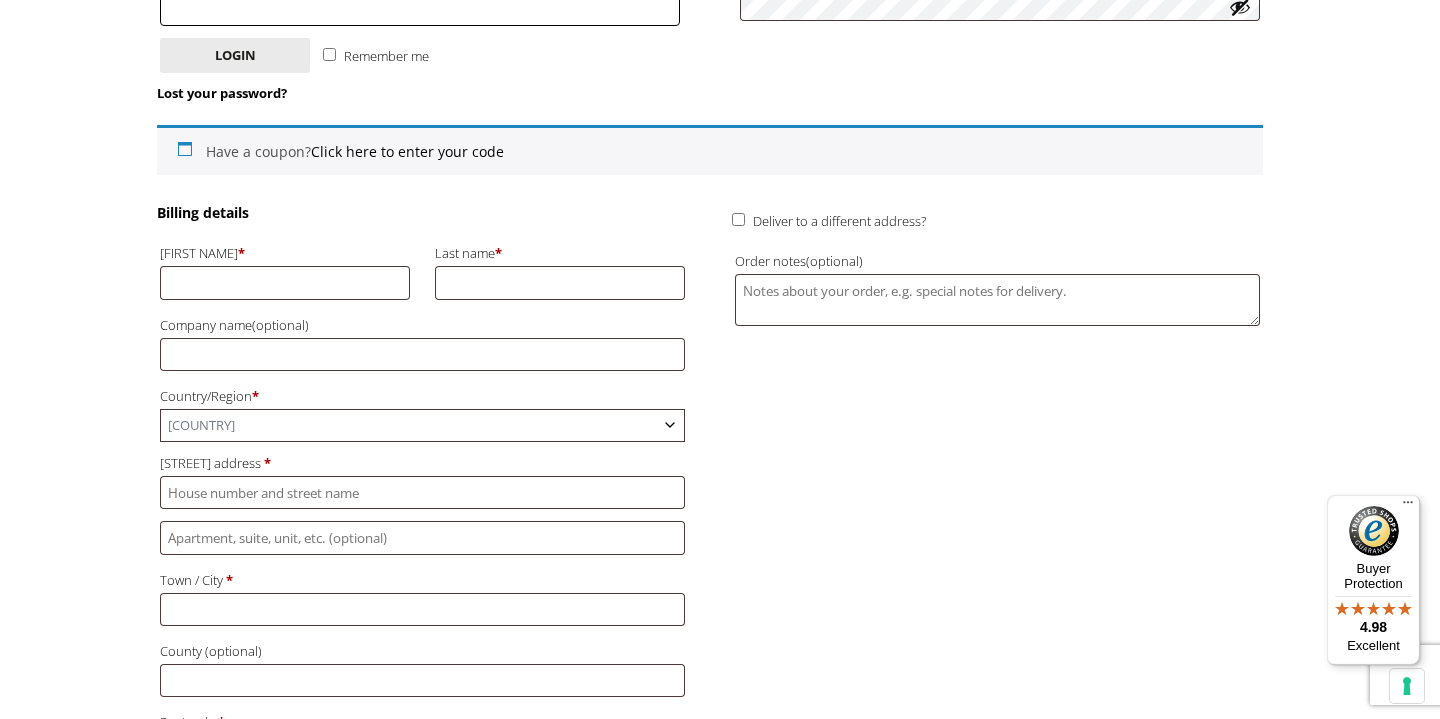 scroll, scrollTop: 419, scrollLeft: 0, axis: vertical 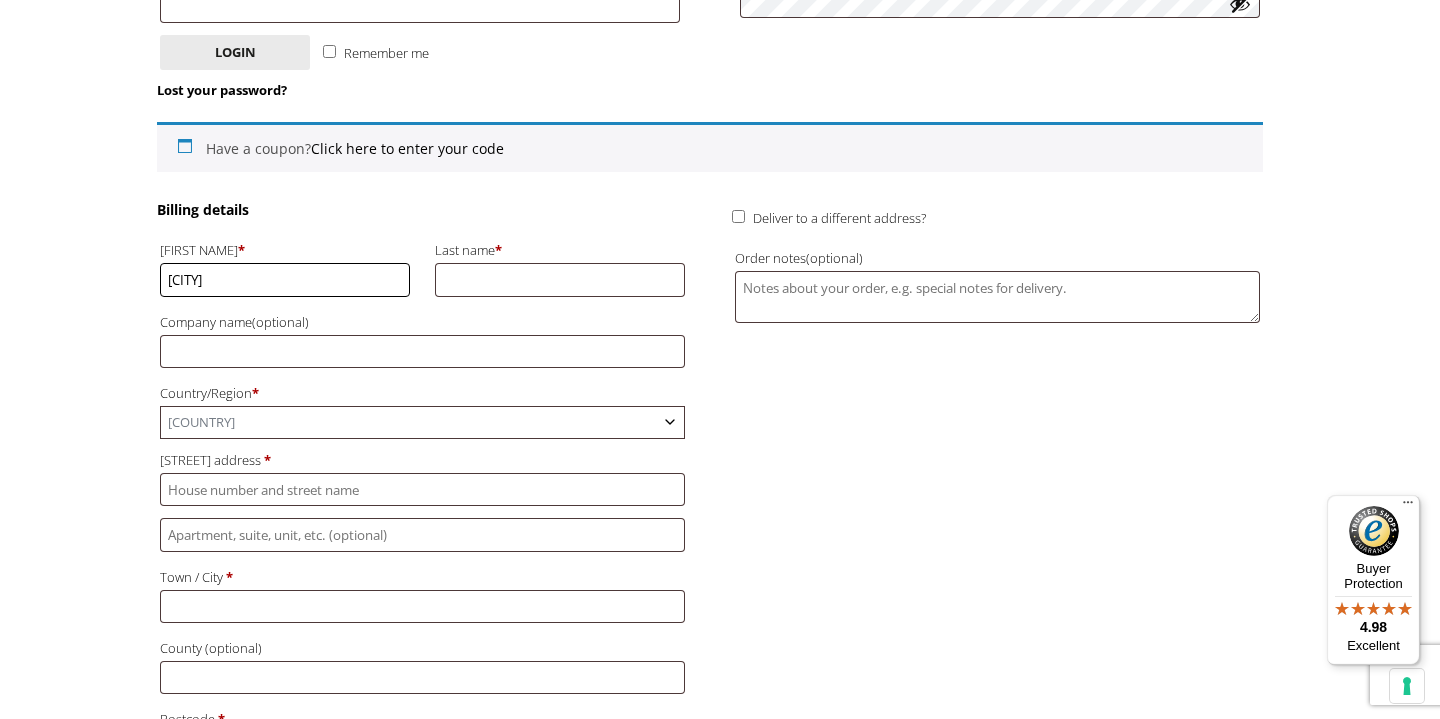 type on "Charlotte" 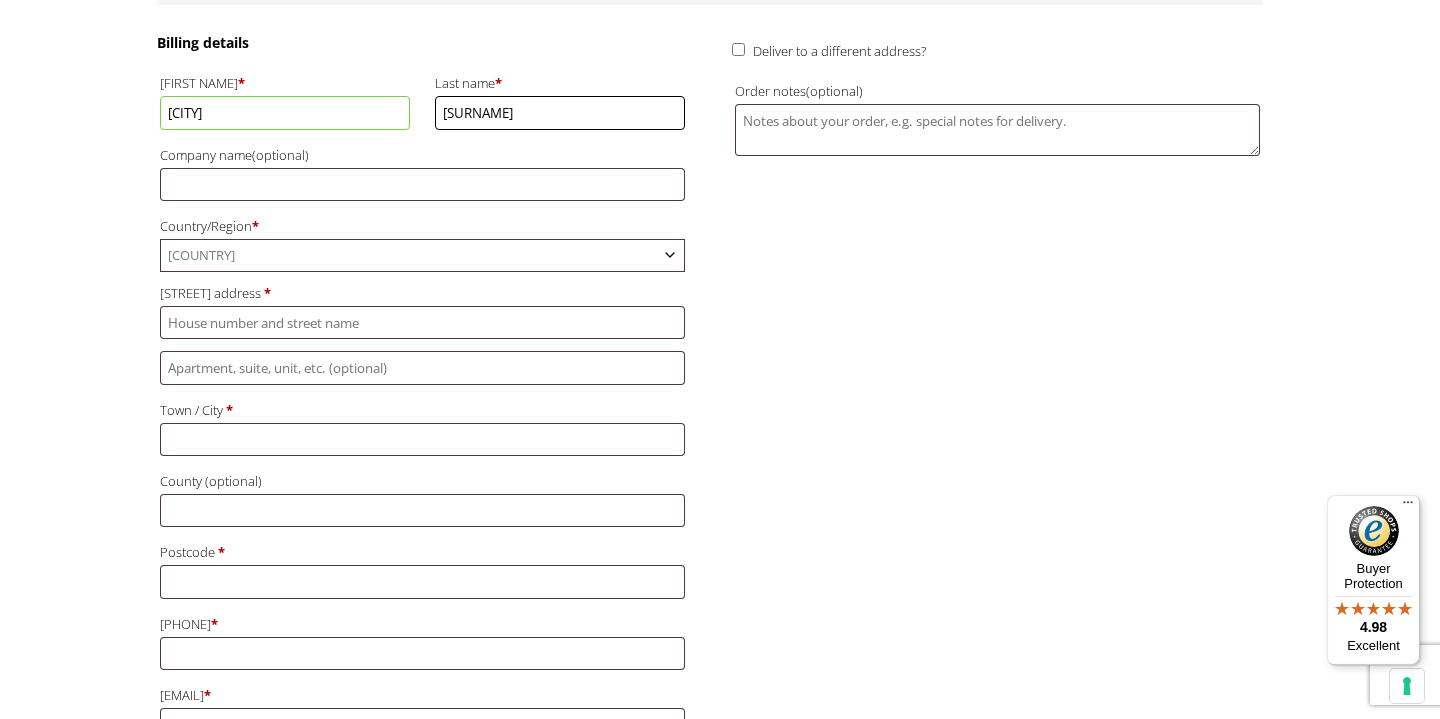 scroll, scrollTop: 662, scrollLeft: 0, axis: vertical 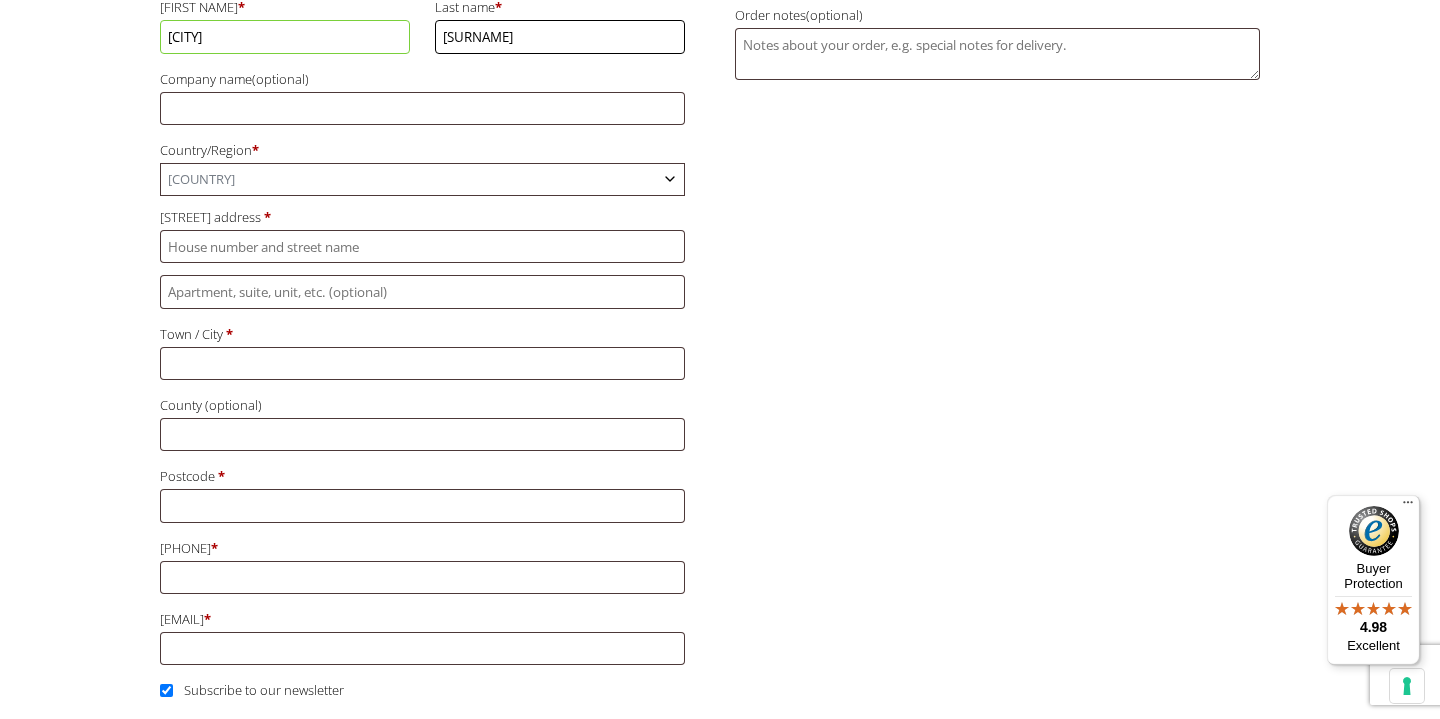 type on "Greenwood" 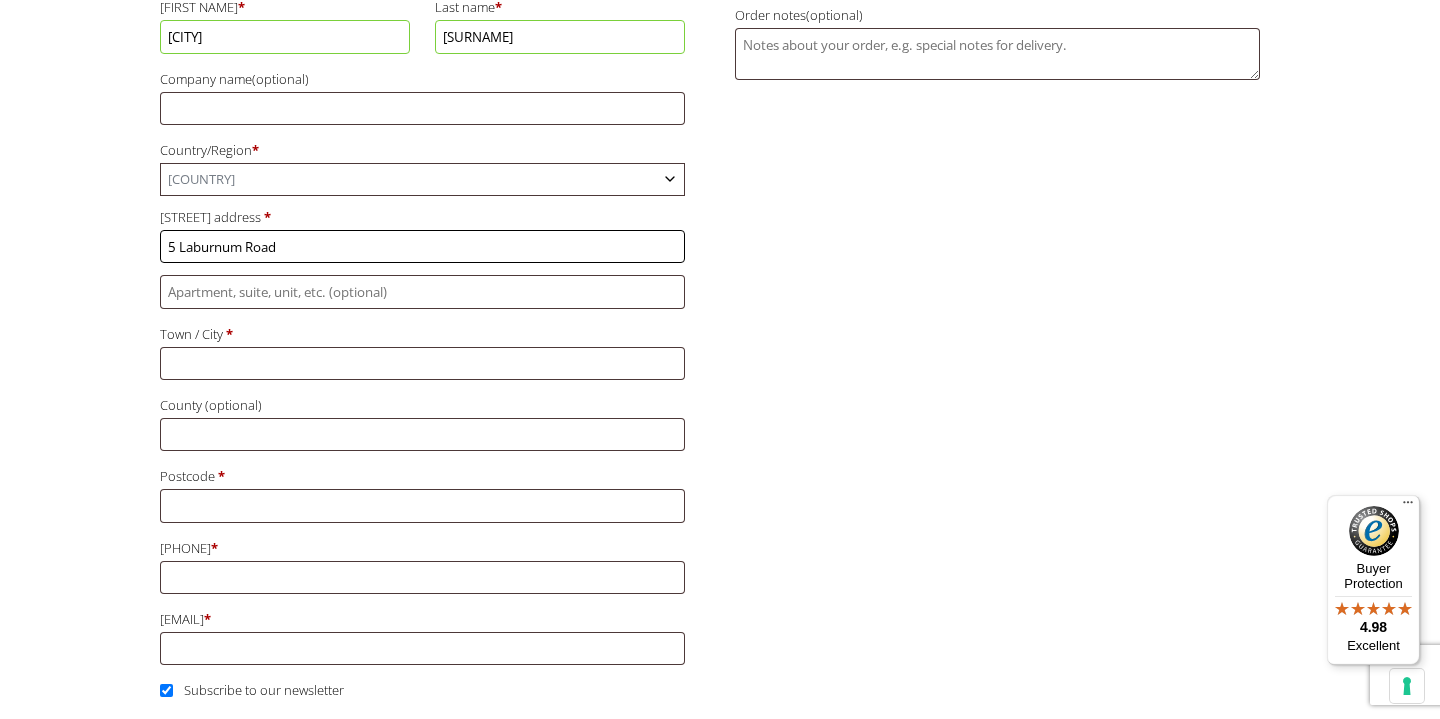 type on "5 Laburnum Road" 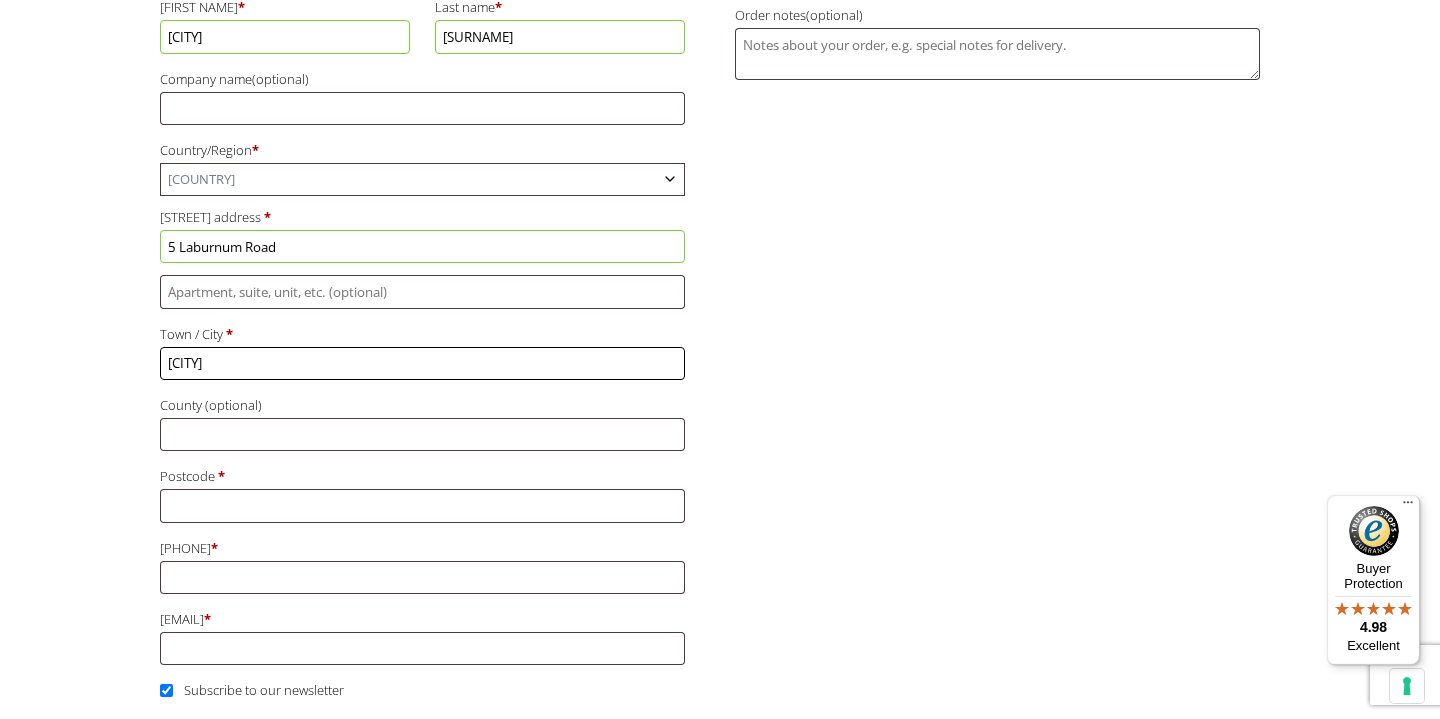 type on "[CITY]" 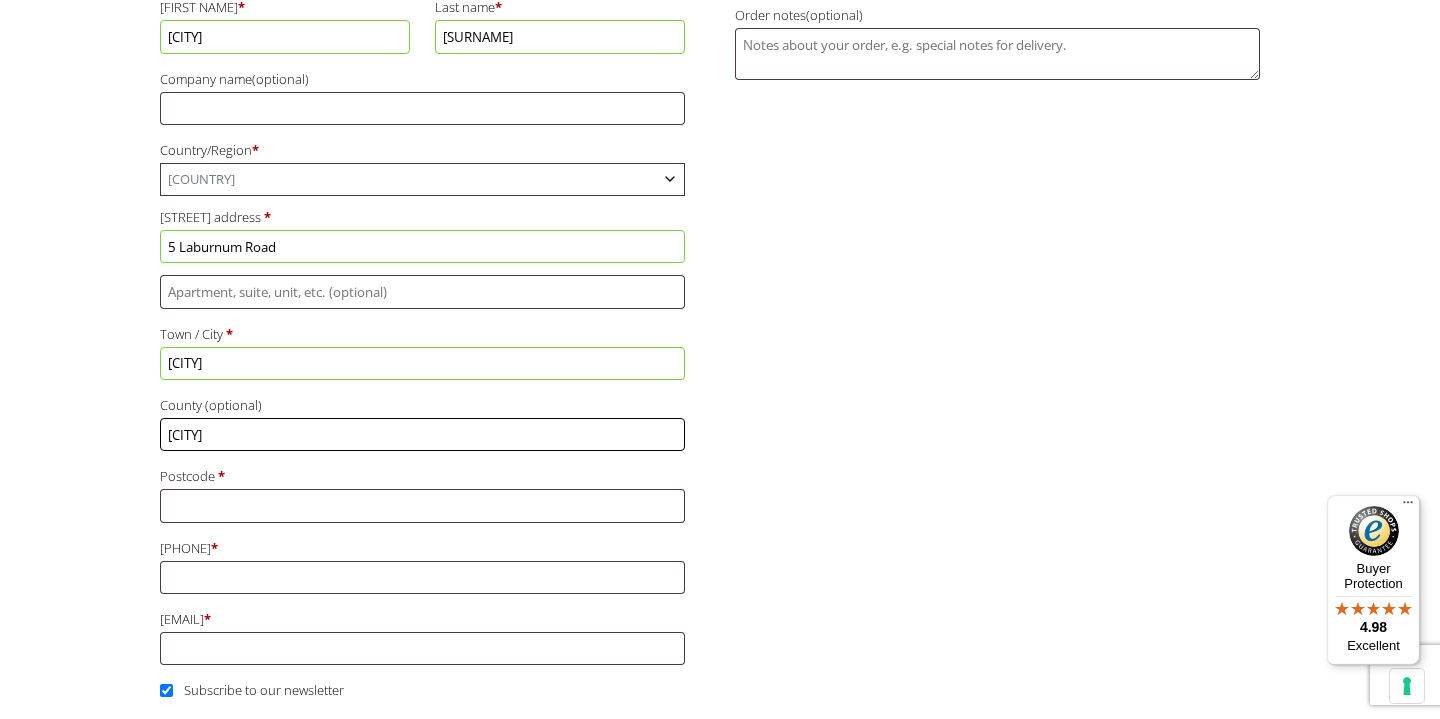 type on "[CITY]" 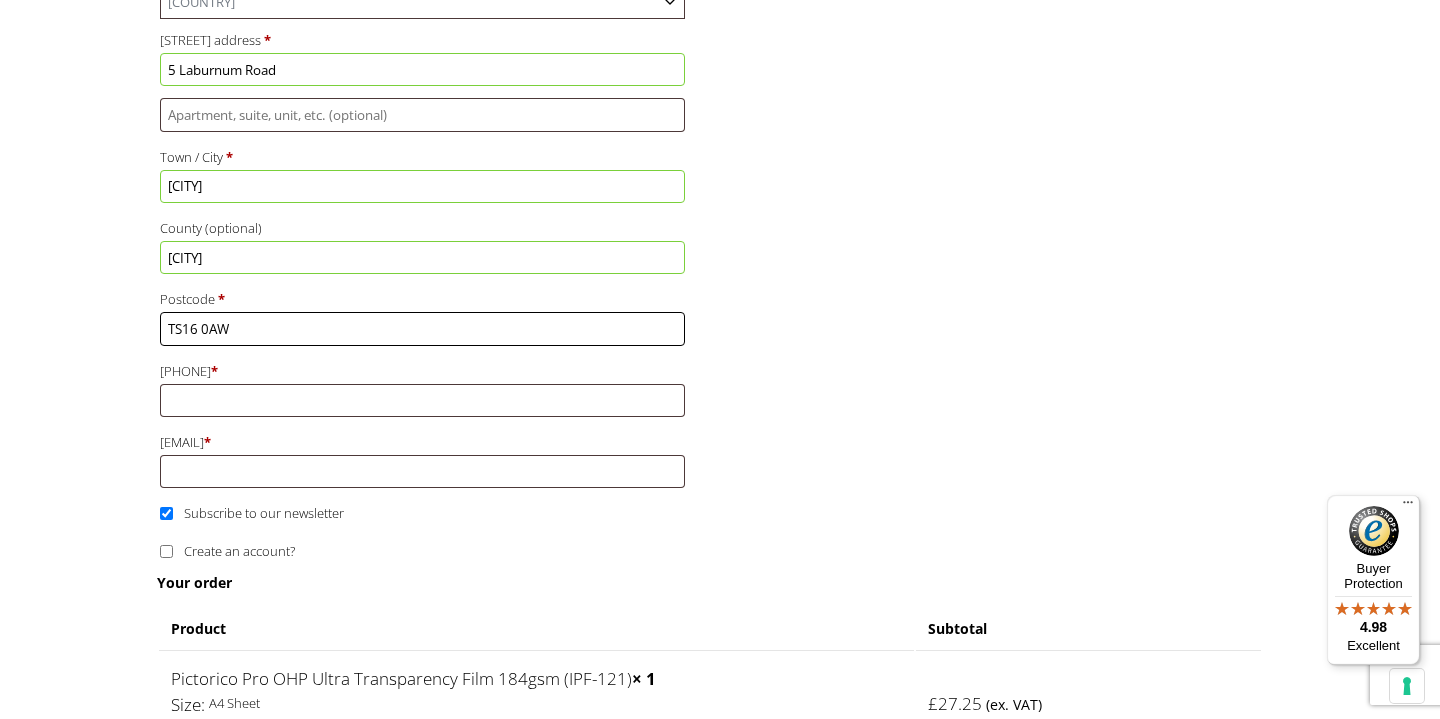 scroll, scrollTop: 860, scrollLeft: 0, axis: vertical 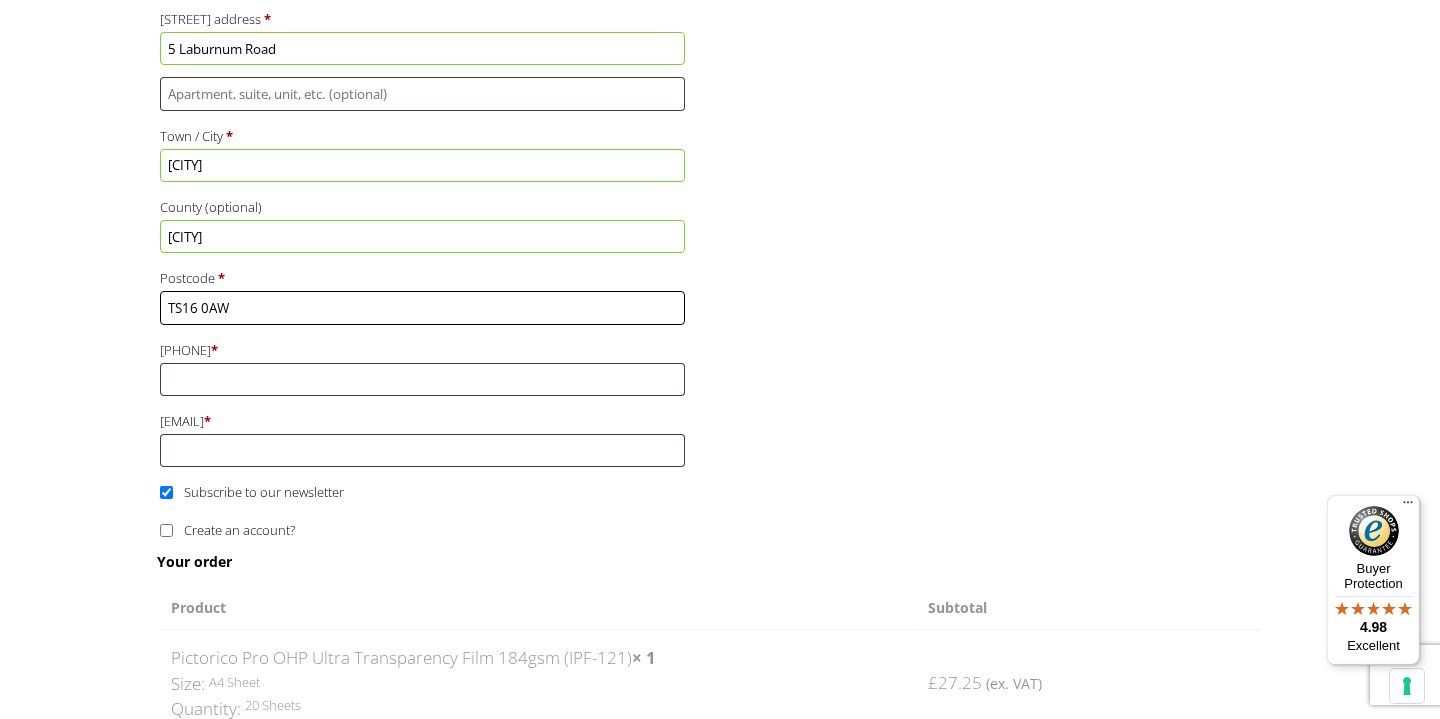 type on "TS16 0AW" 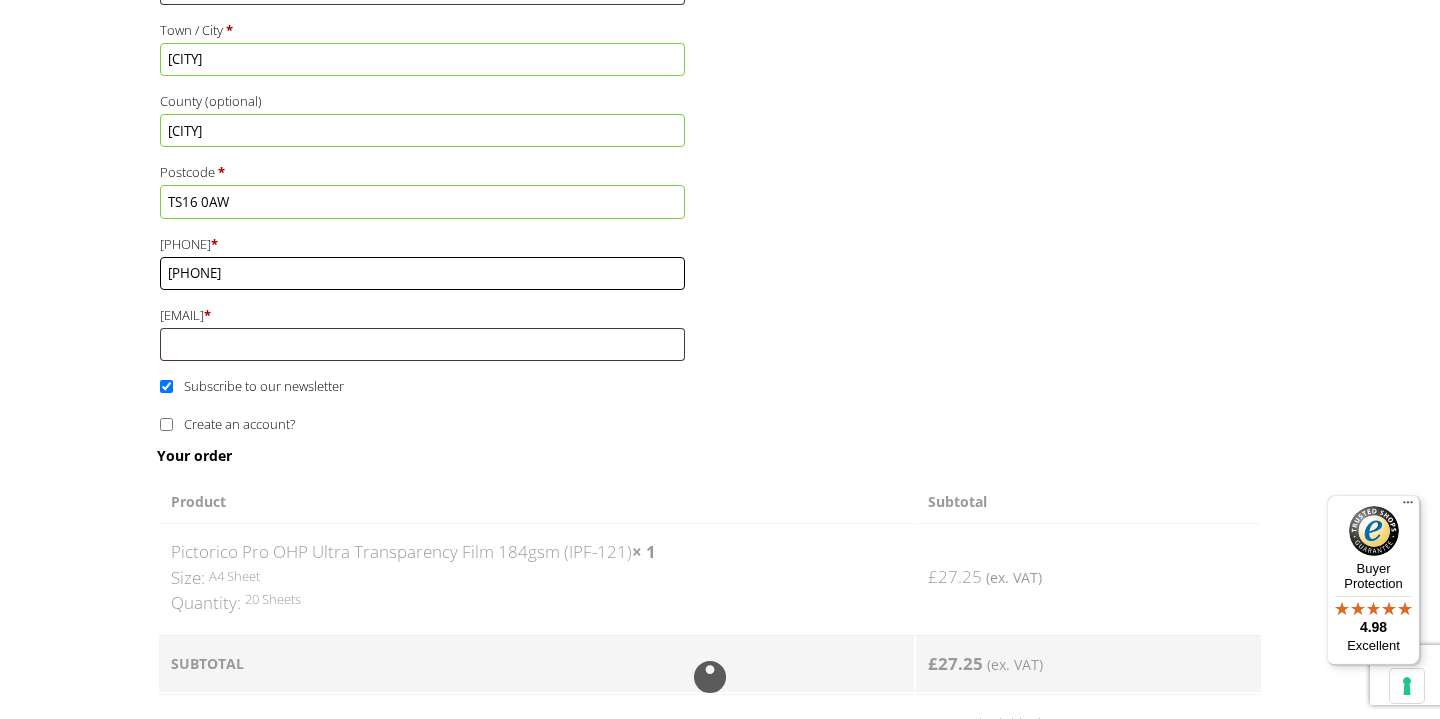 type on "[PHONE]" 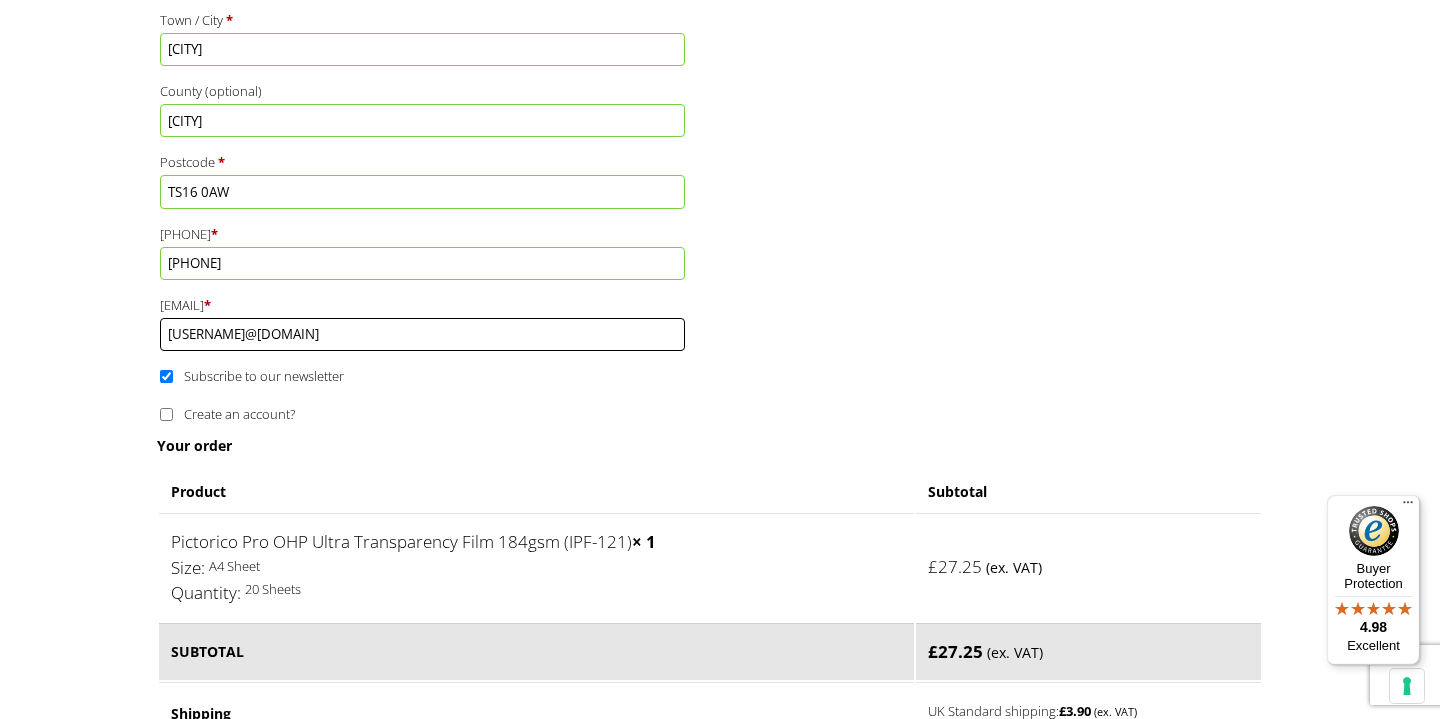 scroll, scrollTop: 977, scrollLeft: 0, axis: vertical 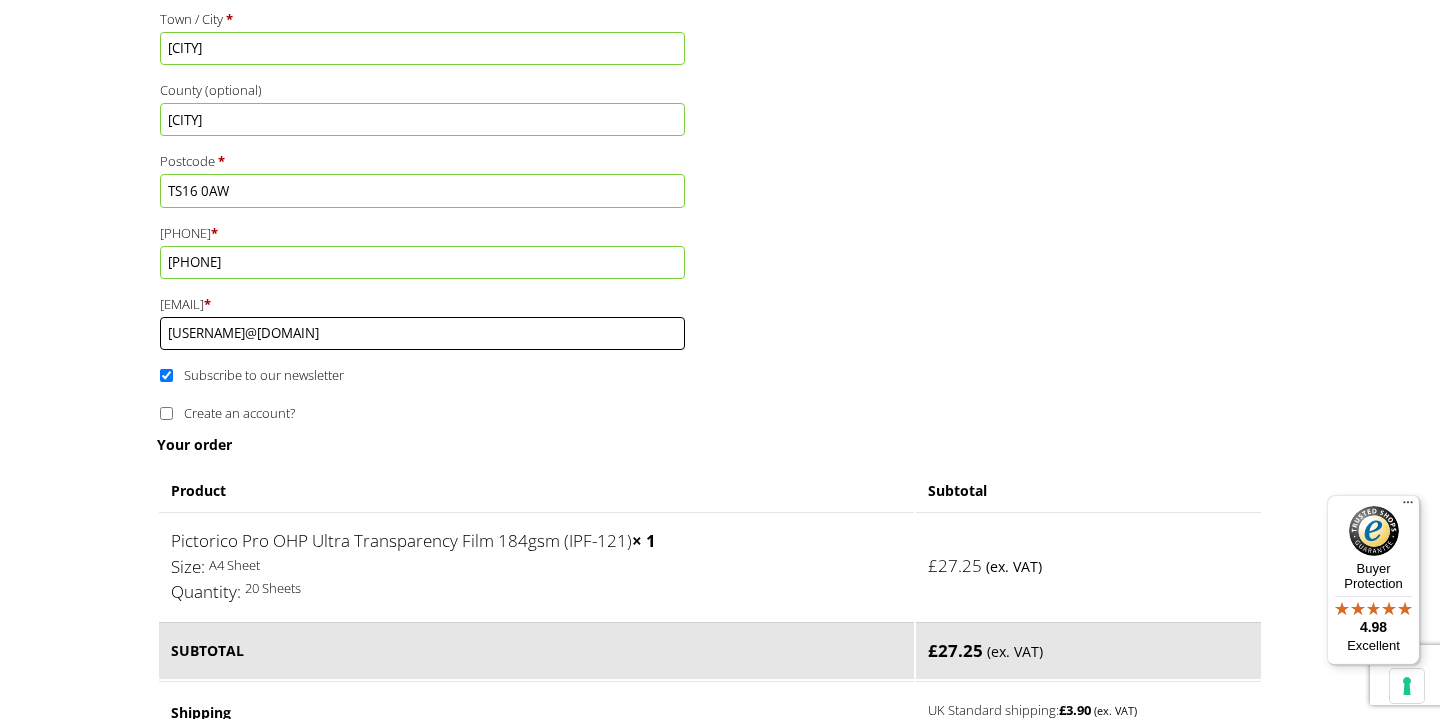 type on "[USERNAME]@example.com" 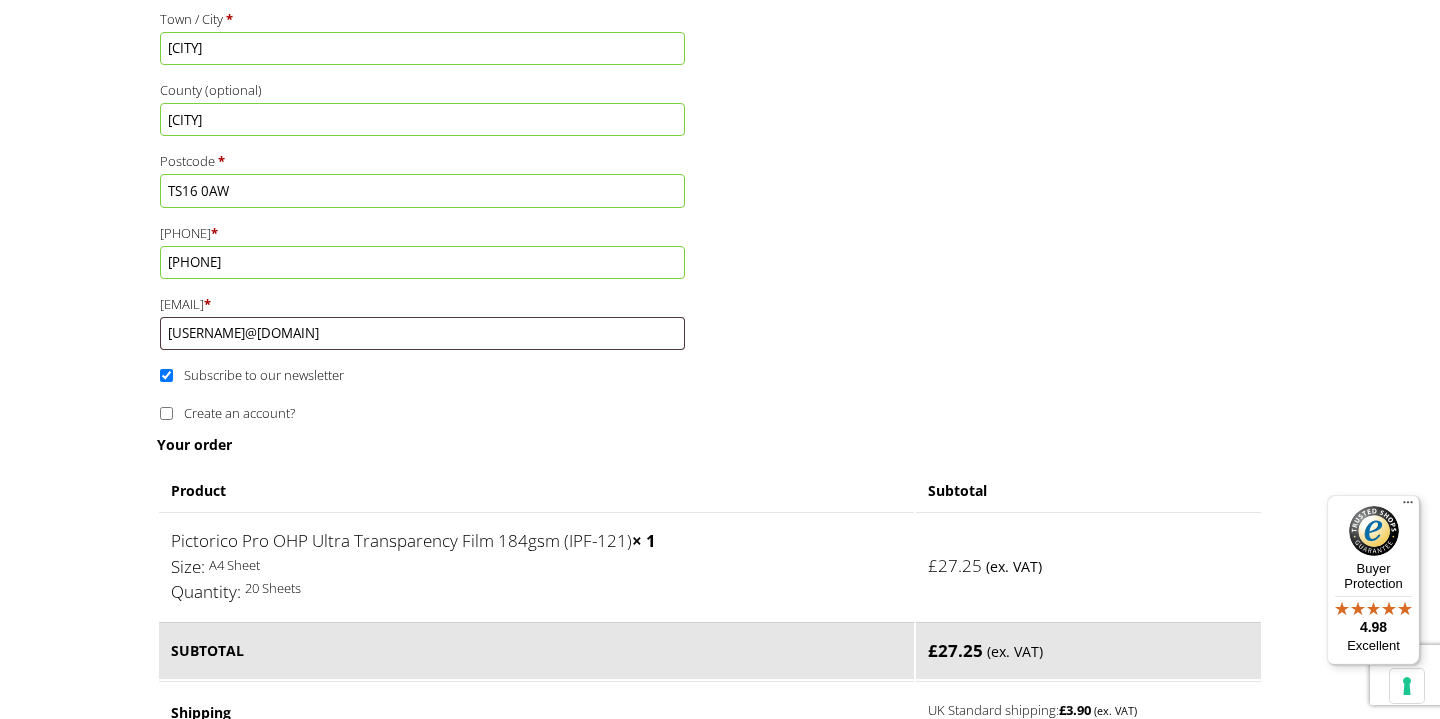 click on "Subscribe to our newsletter" at bounding box center [166, 375] 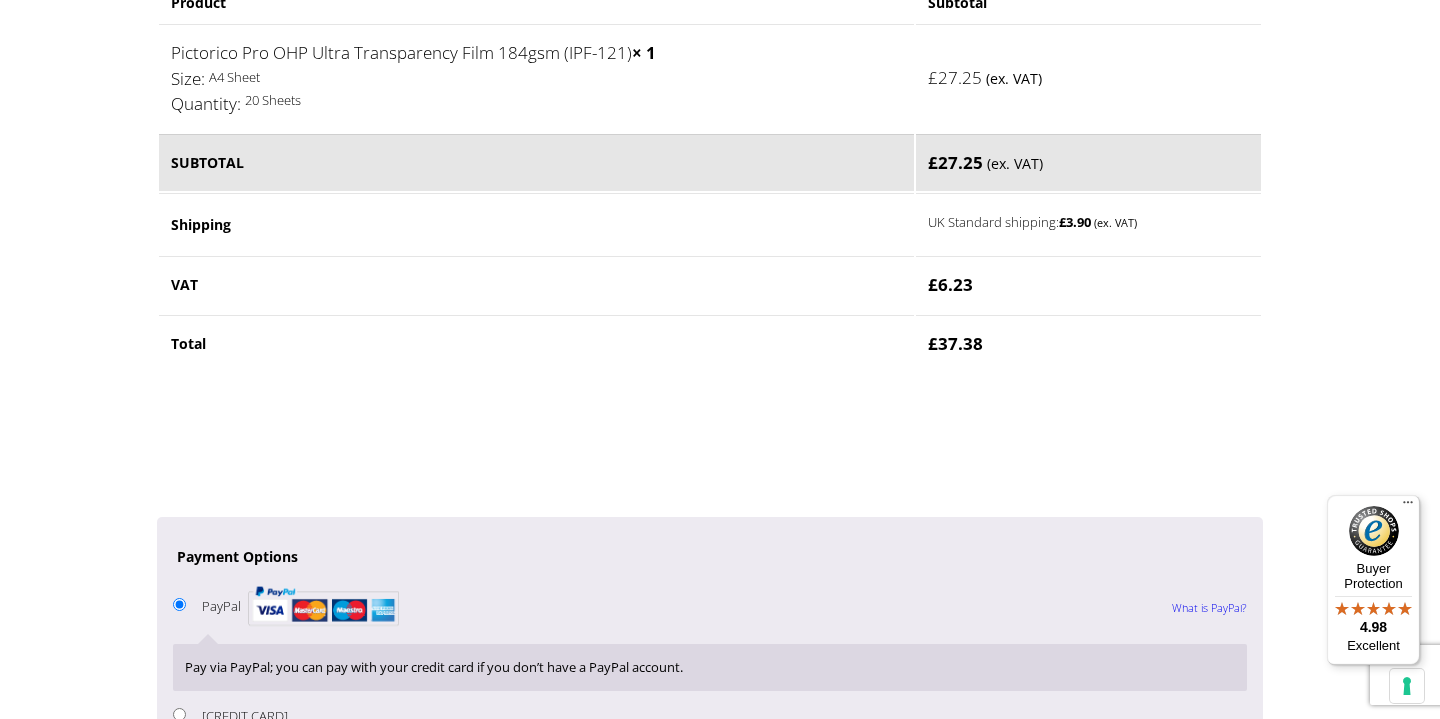 scroll, scrollTop: 1479, scrollLeft: 0, axis: vertical 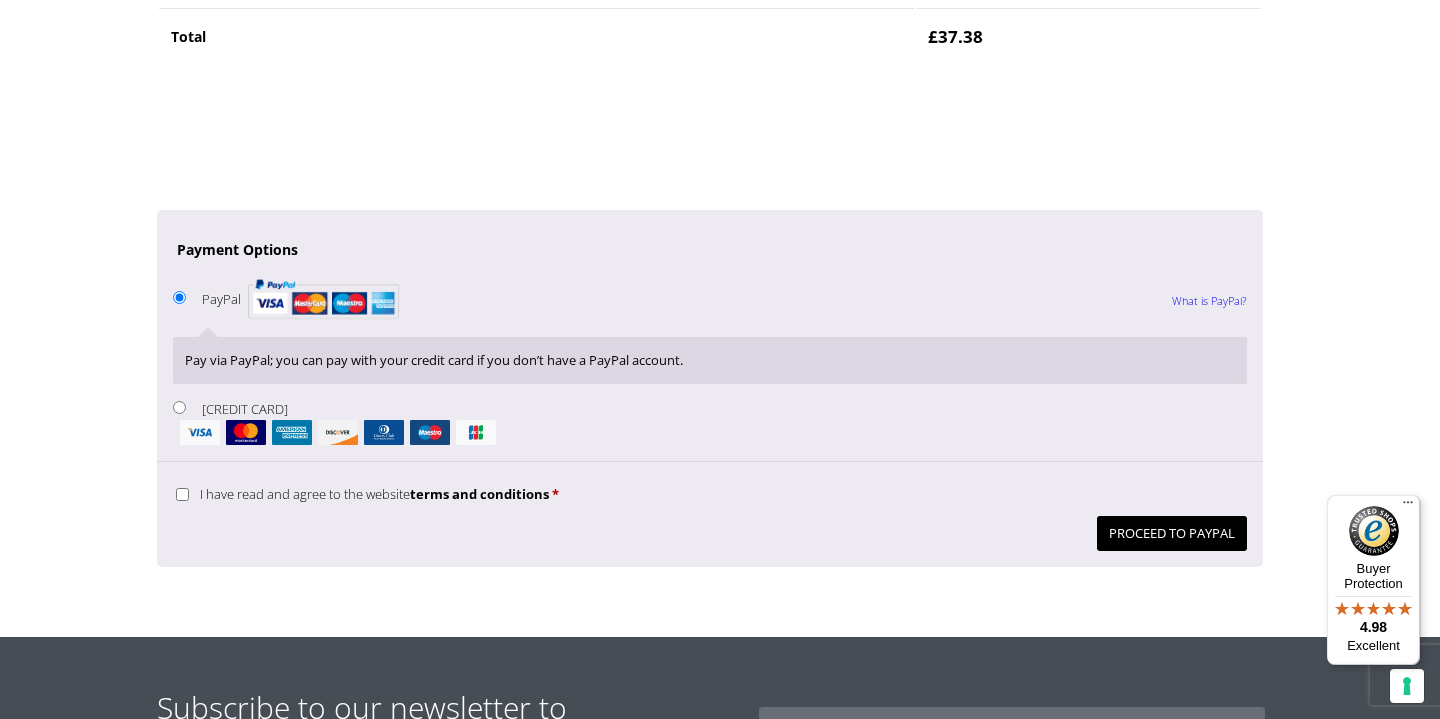 click on "Credit Card CS" at bounding box center (179, 407) 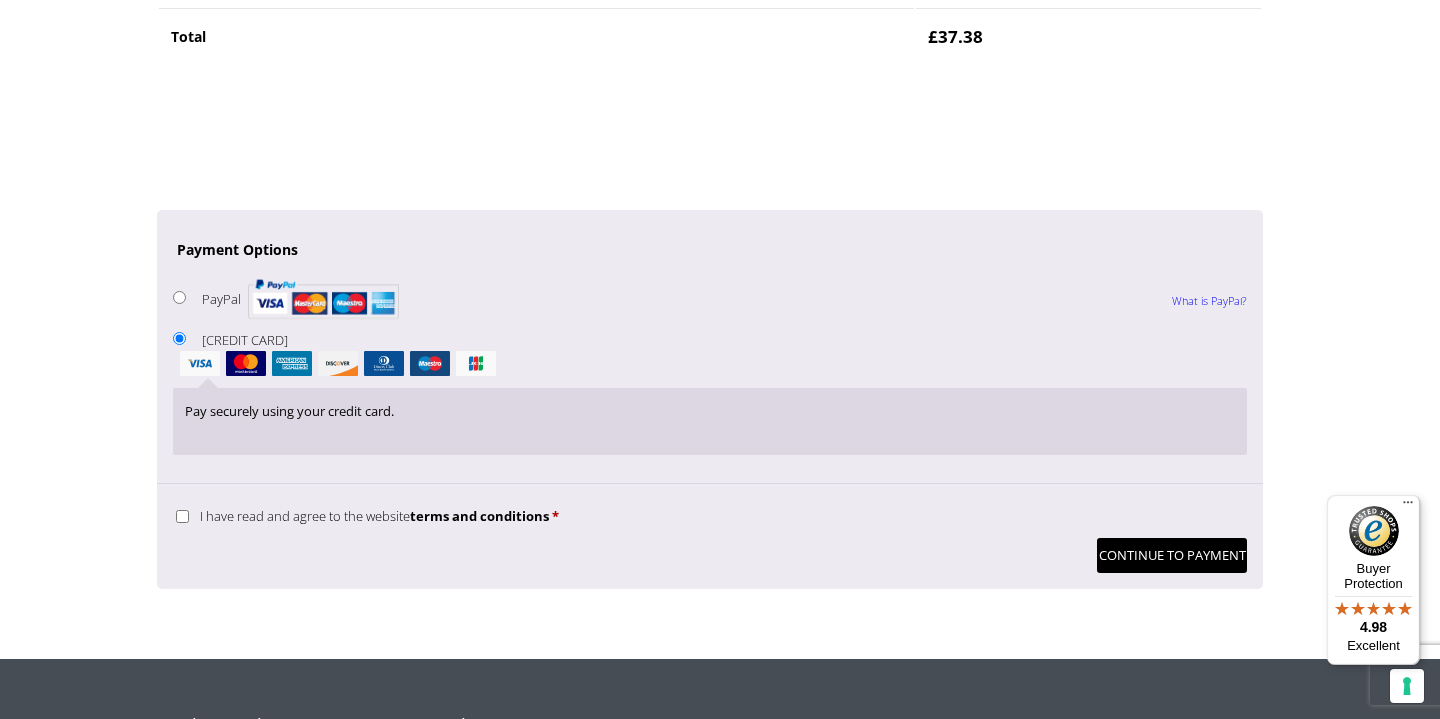 click on "I have read and agree to the website  terms and conditions   *" at bounding box center [182, 516] 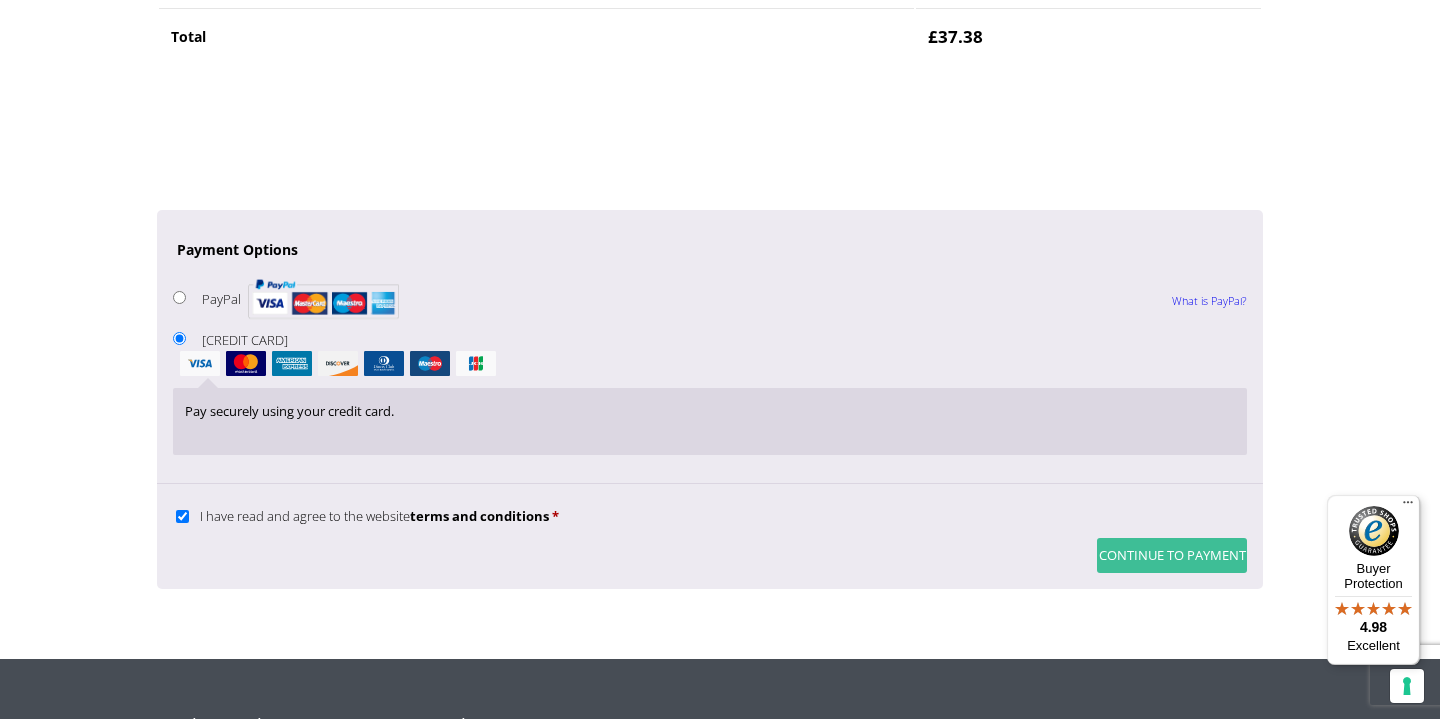 click on "Continue to Payment" at bounding box center (1172, 555) 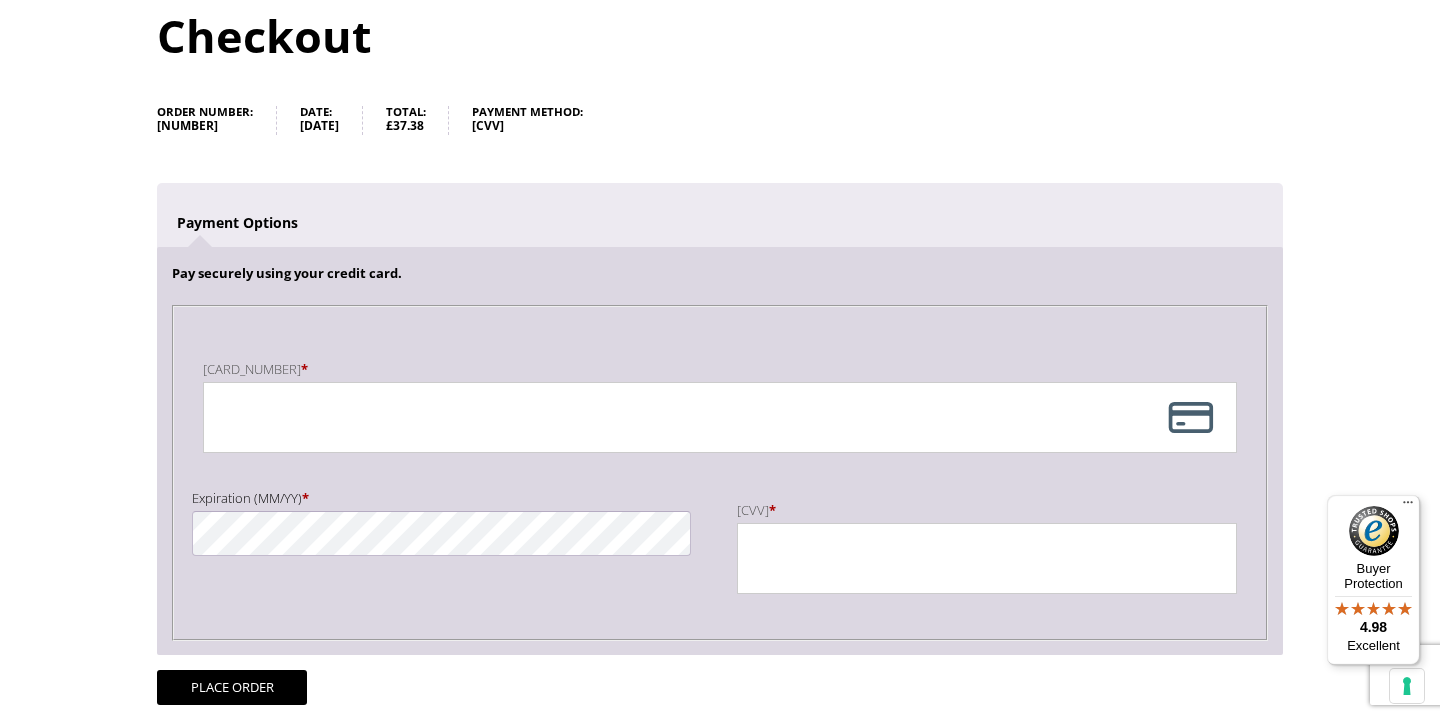 scroll, scrollTop: 280, scrollLeft: 0, axis: vertical 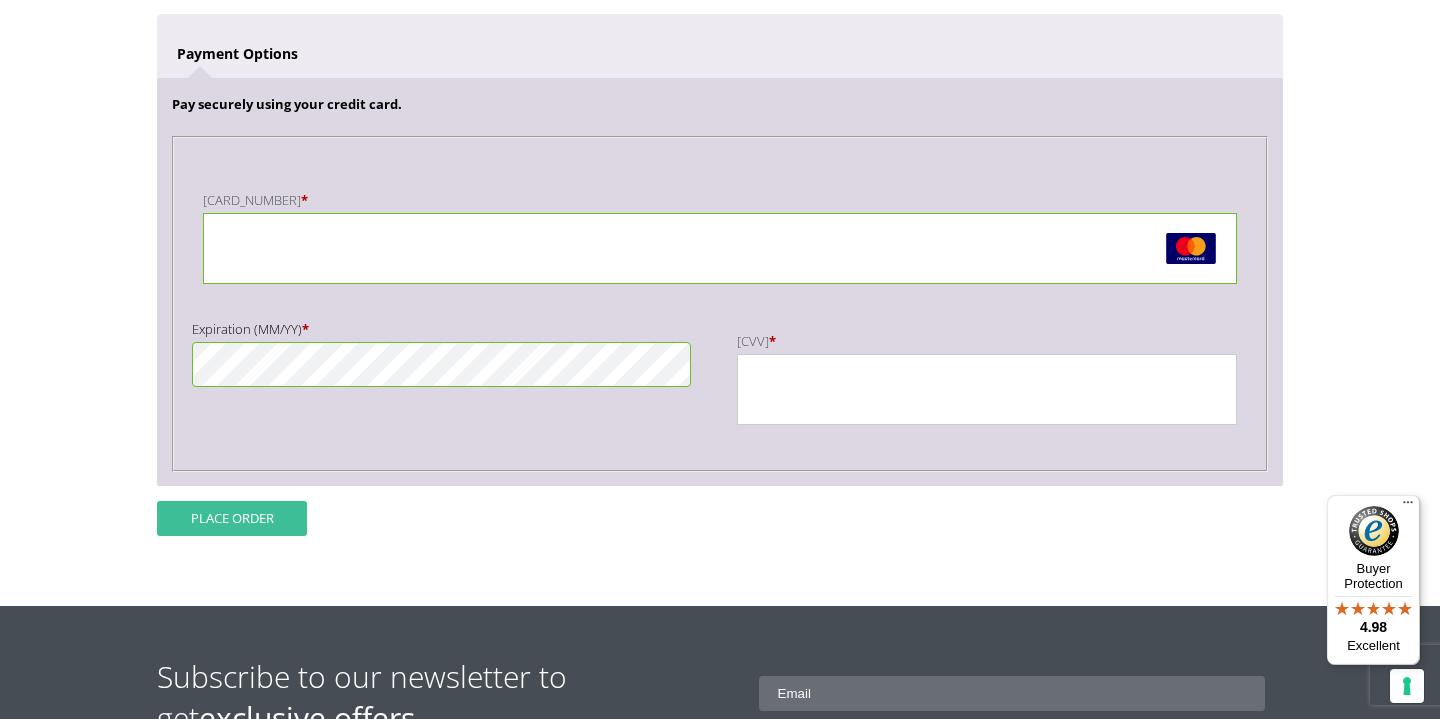 click on "Place order" at bounding box center (232, 518) 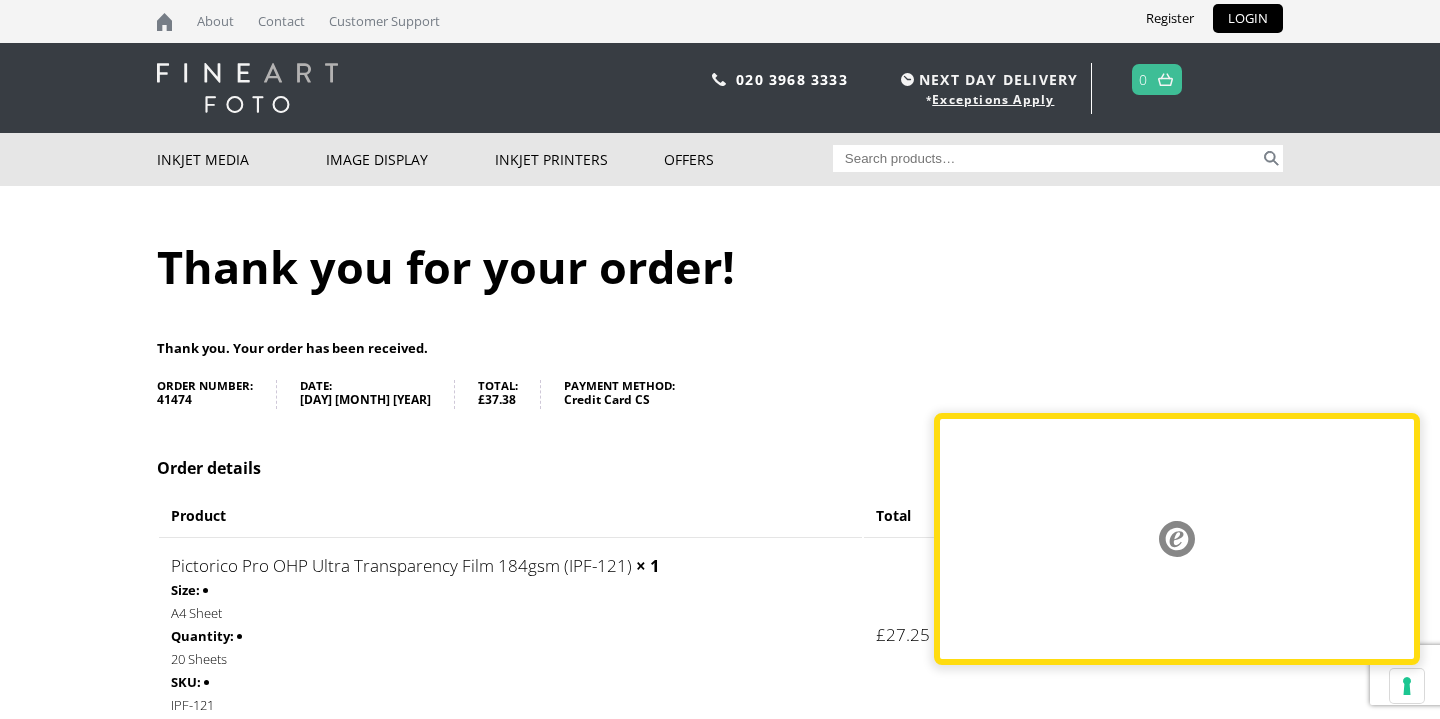 scroll, scrollTop: 0, scrollLeft: 0, axis: both 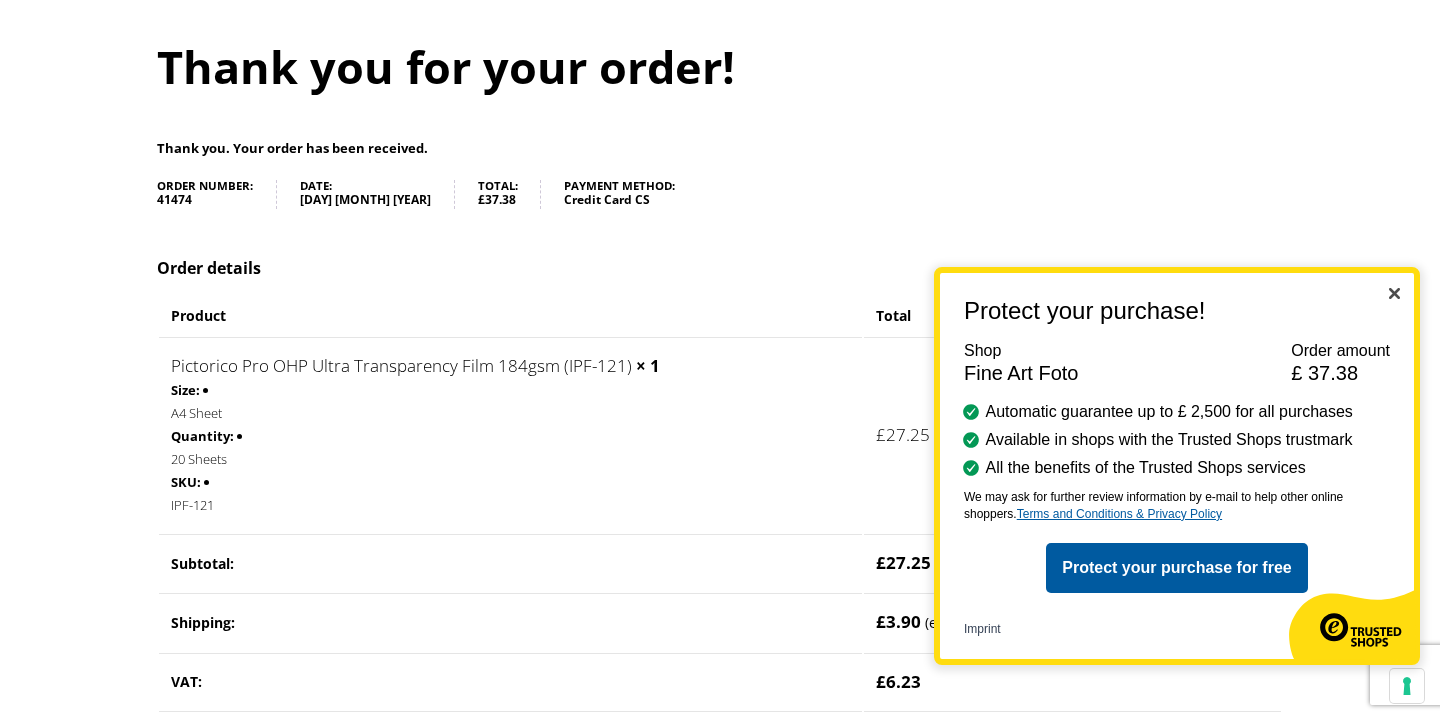 click at bounding box center [1394, 293] 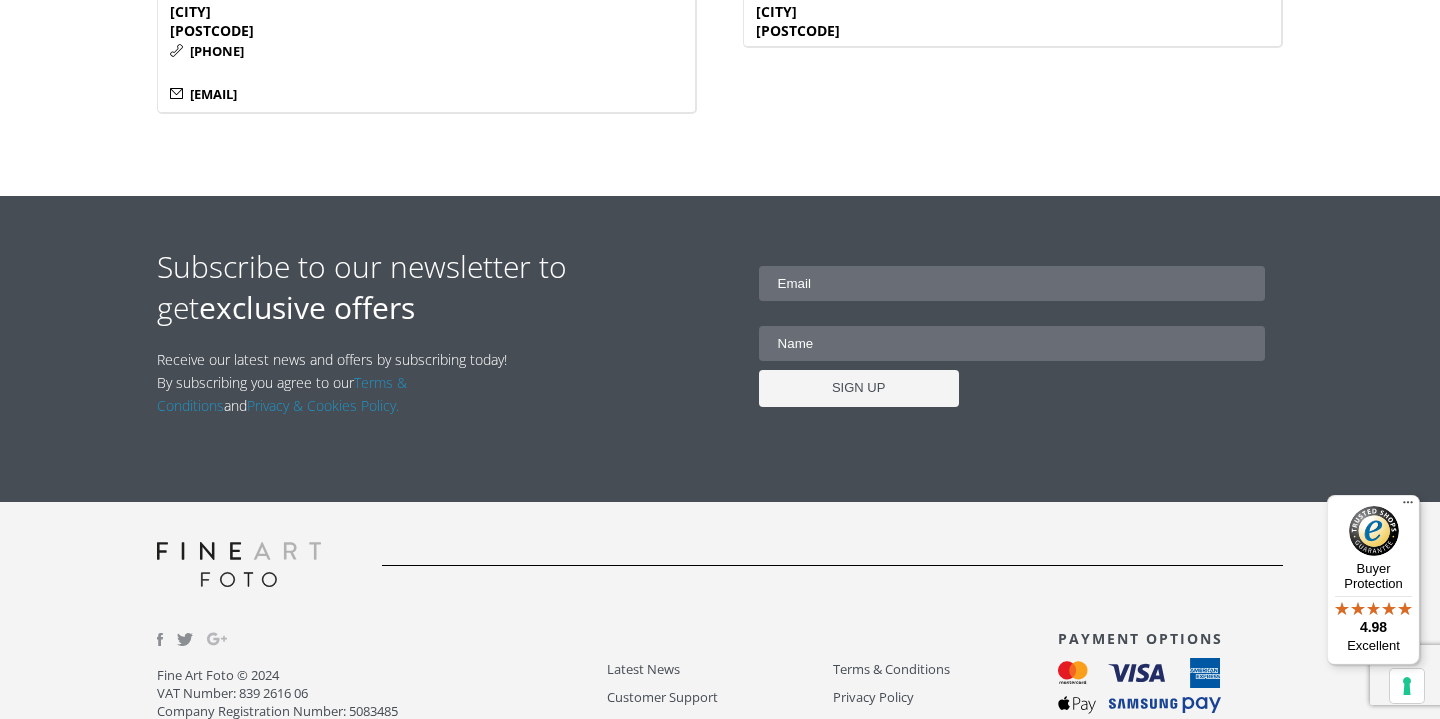 scroll, scrollTop: 1158, scrollLeft: 0, axis: vertical 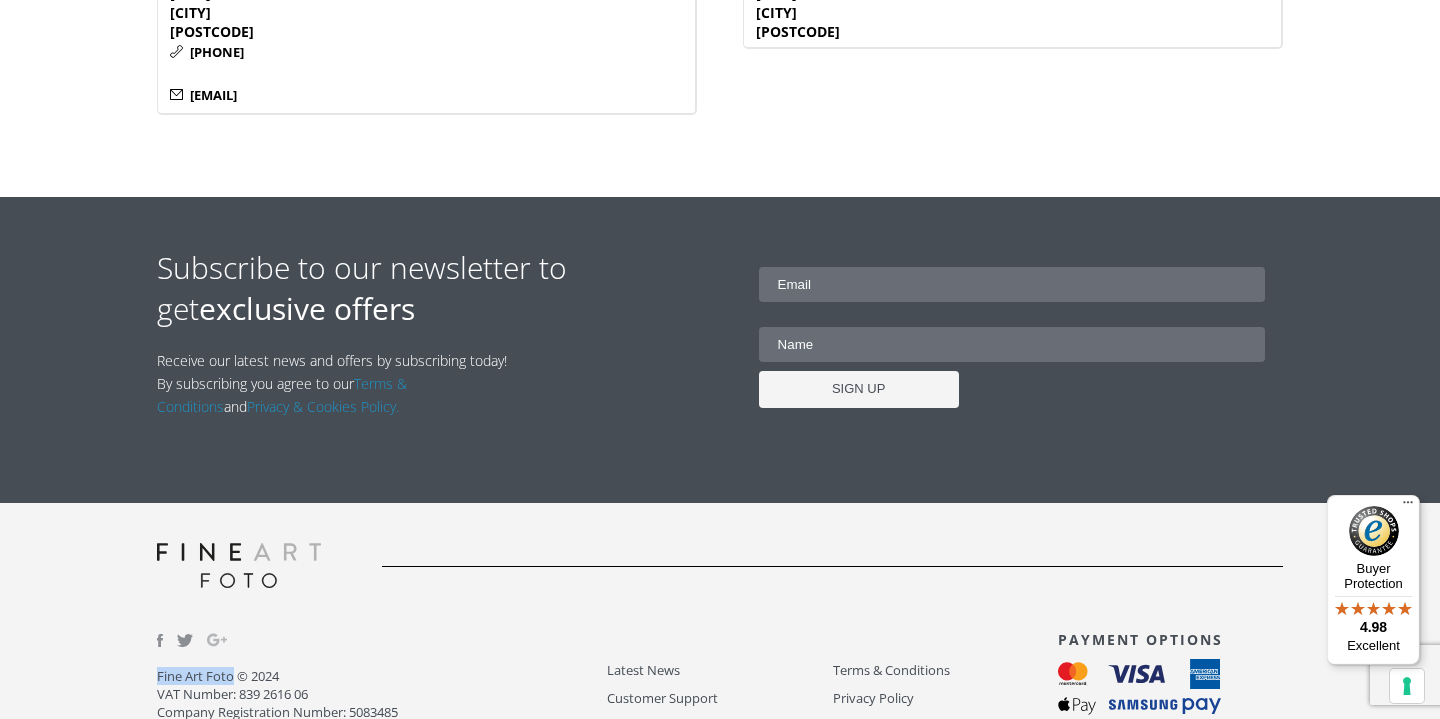 drag, startPoint x: 160, startPoint y: 595, endPoint x: 232, endPoint y: 594, distance: 72.00694 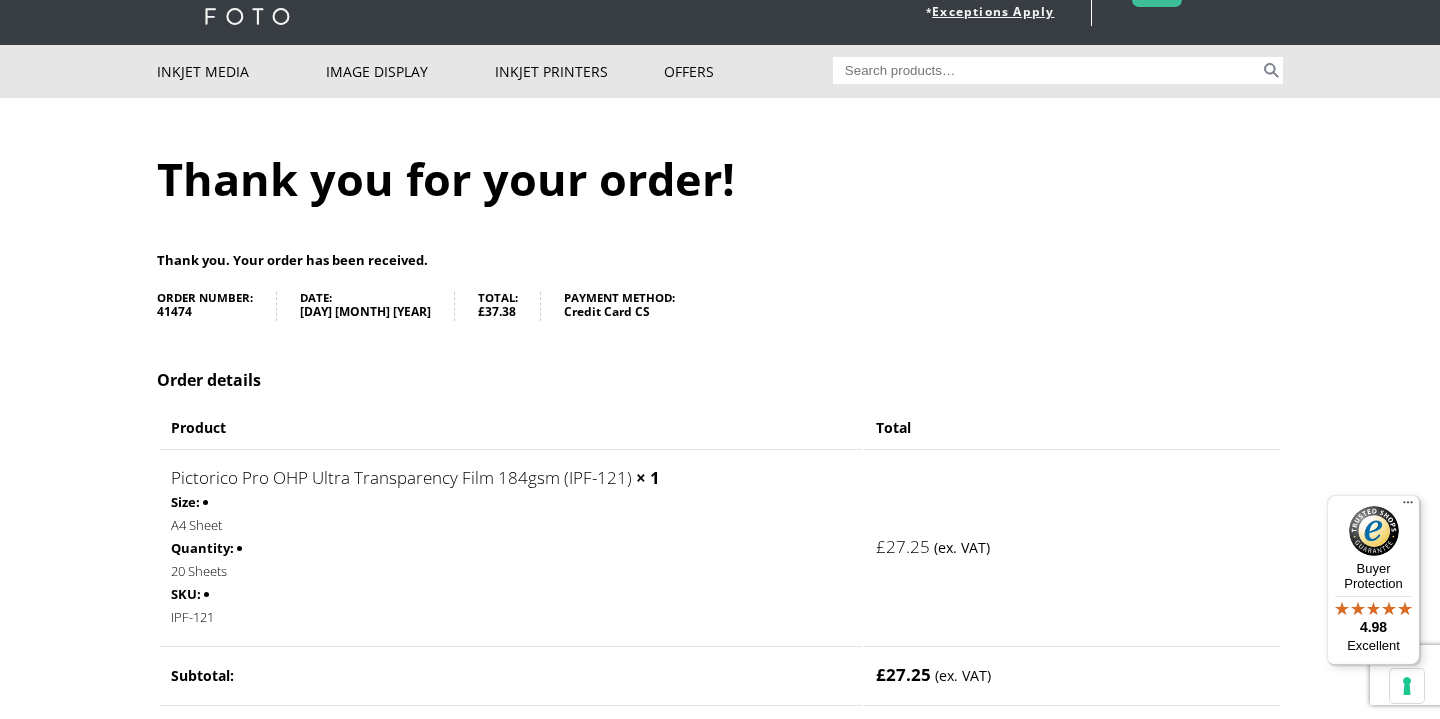 scroll, scrollTop: 88, scrollLeft: 0, axis: vertical 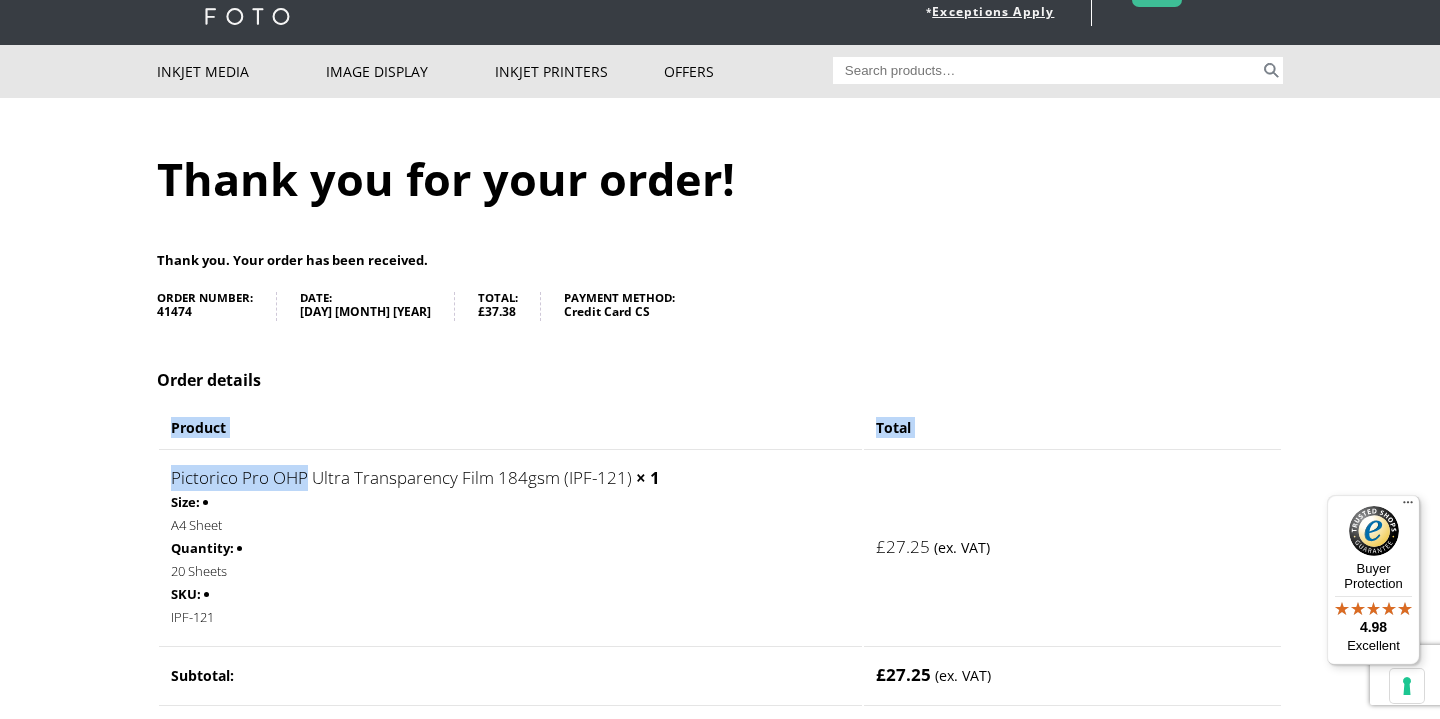 drag, startPoint x: 156, startPoint y: 478, endPoint x: 303, endPoint y: 478, distance: 147 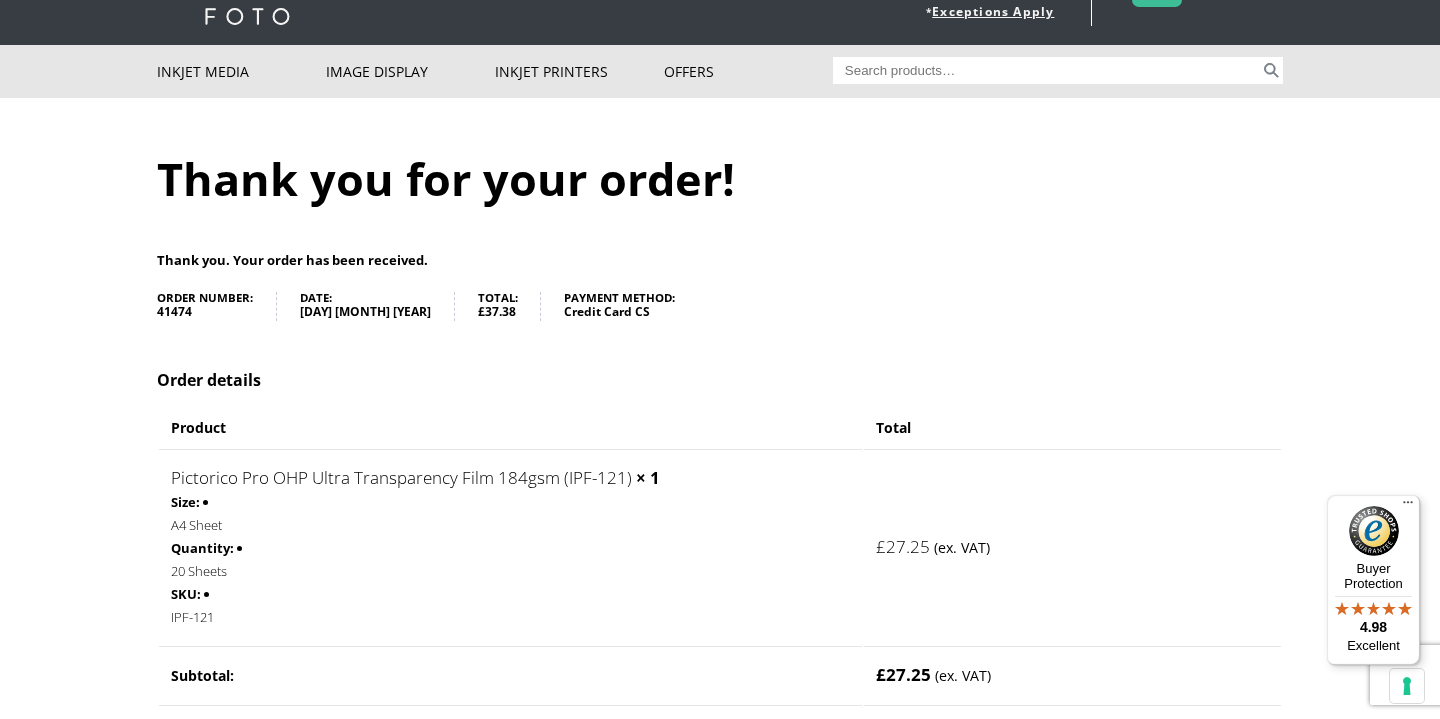 click on "Product
Total
Pictorico Pro OHP Ultra Transparency Film 184gsm (IPF-121)   × 1 Size:   A4 Sheet Quantity:   20 Sheets SKU:   IPF-121
£ 27.25   (ex. VAT)
Subtotal:
£ 27.25   (ex. VAT)
Shipping:
£ 3.90   (ex. VAT)   via UK Standard shipping
VAT:
£ 6.23
Payment method:
Credit Card CS
Total:
£ 37.38" at bounding box center (720, 673) 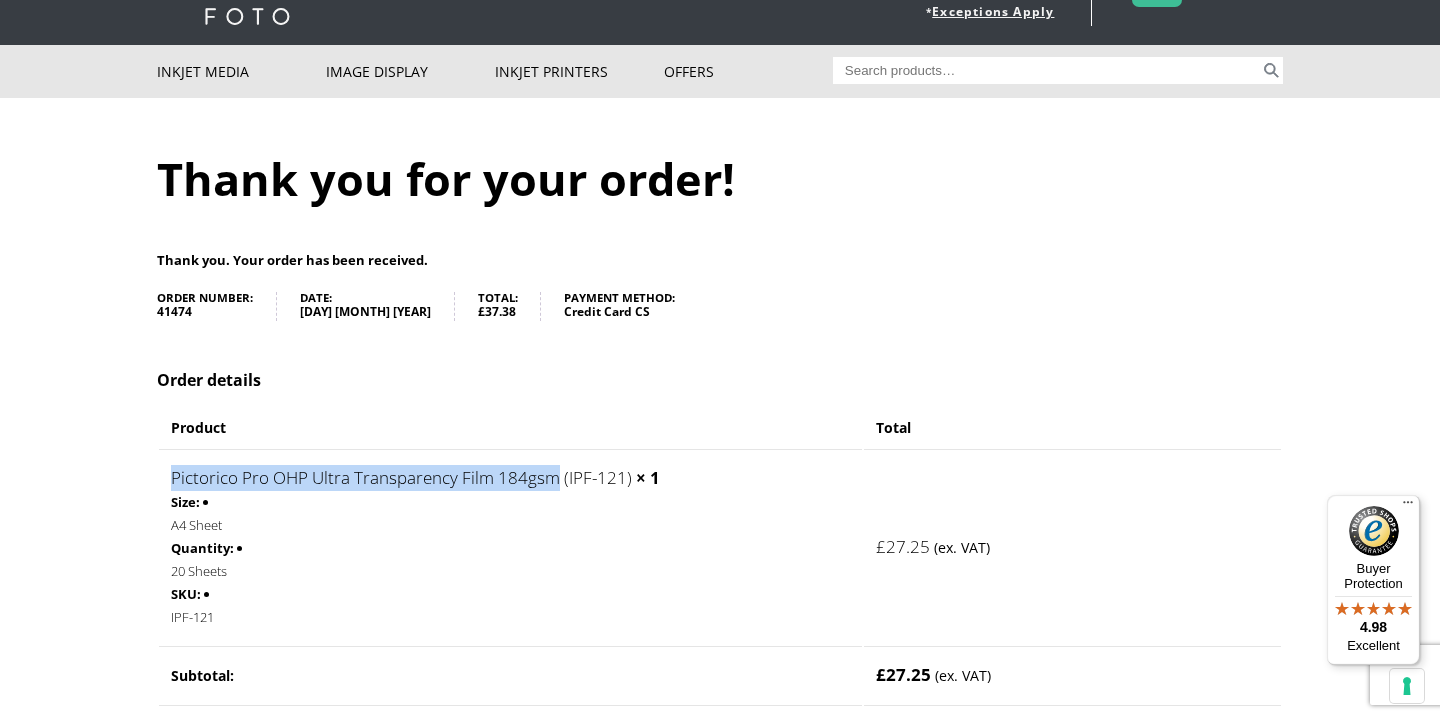 drag, startPoint x: 159, startPoint y: 478, endPoint x: 557, endPoint y: 480, distance: 398.00504 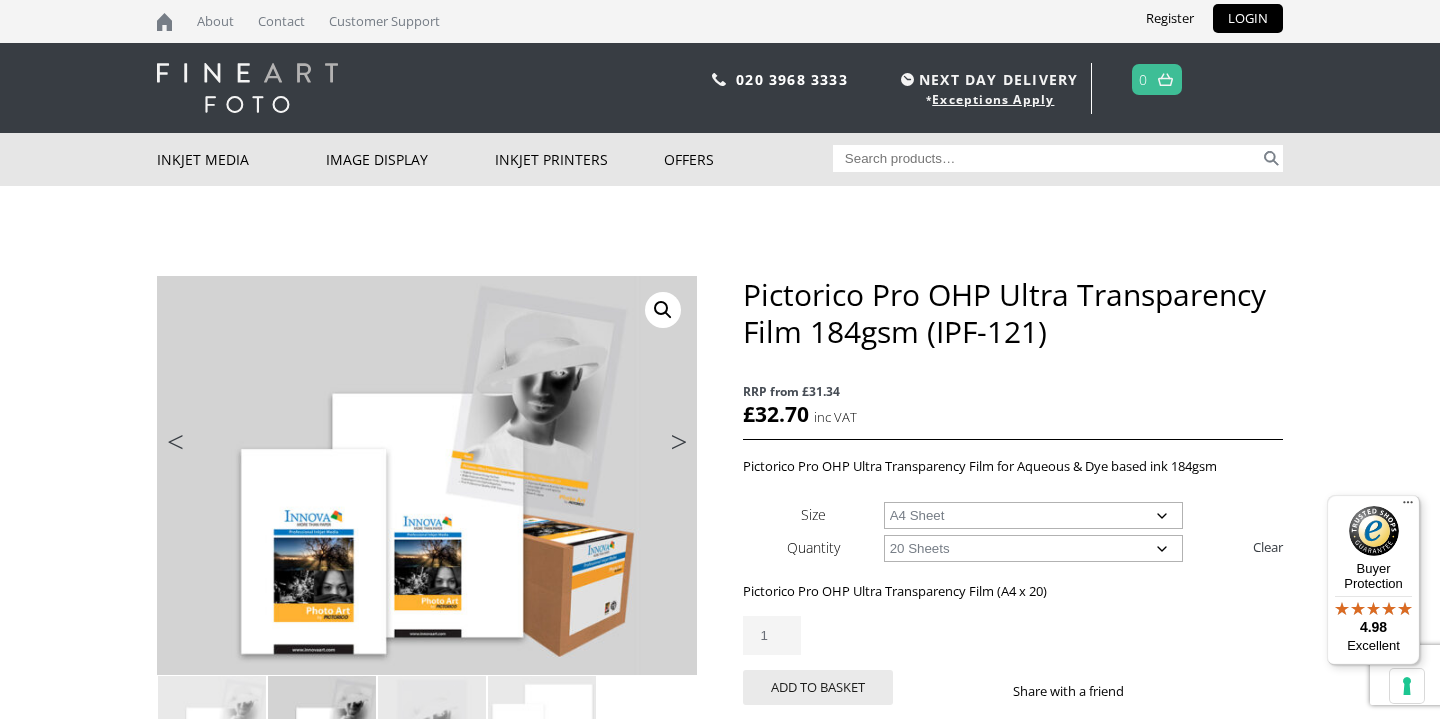 scroll, scrollTop: 0, scrollLeft: 0, axis: both 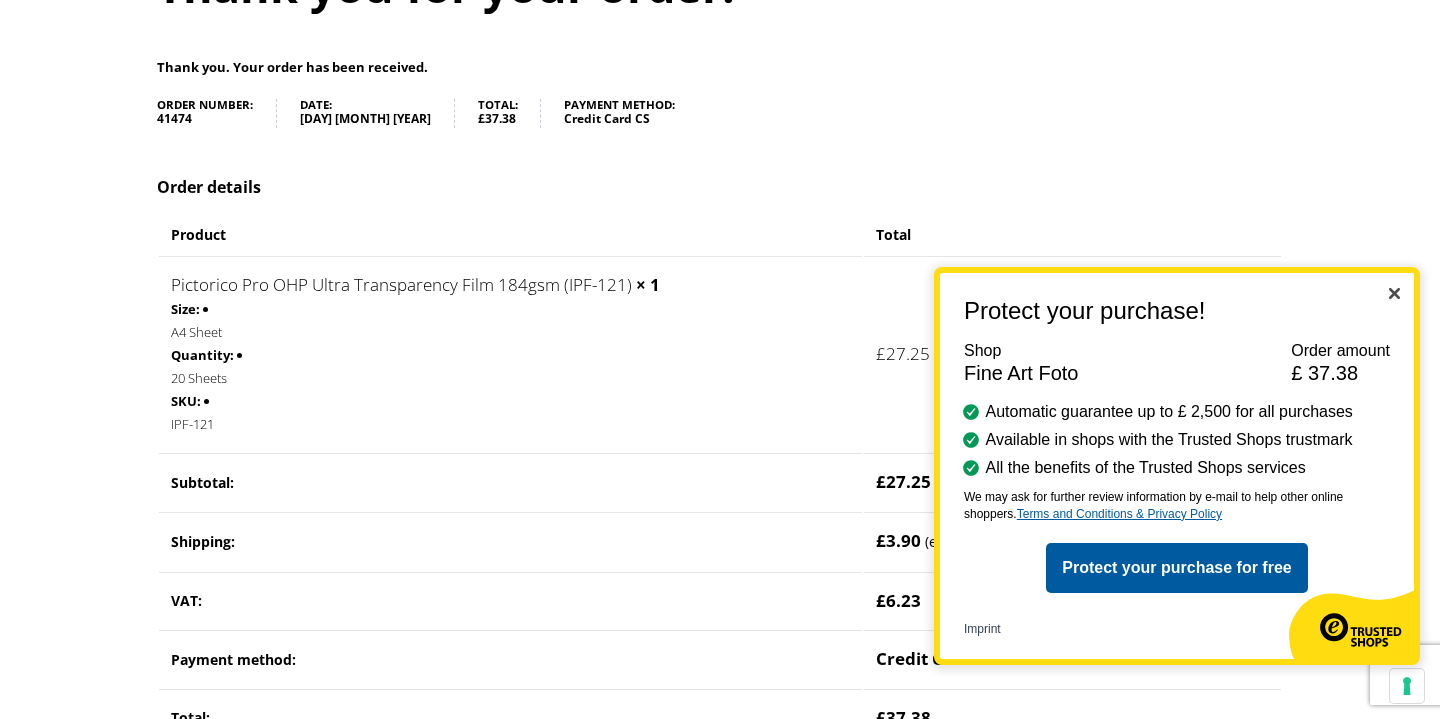 click at bounding box center [1394, 293] 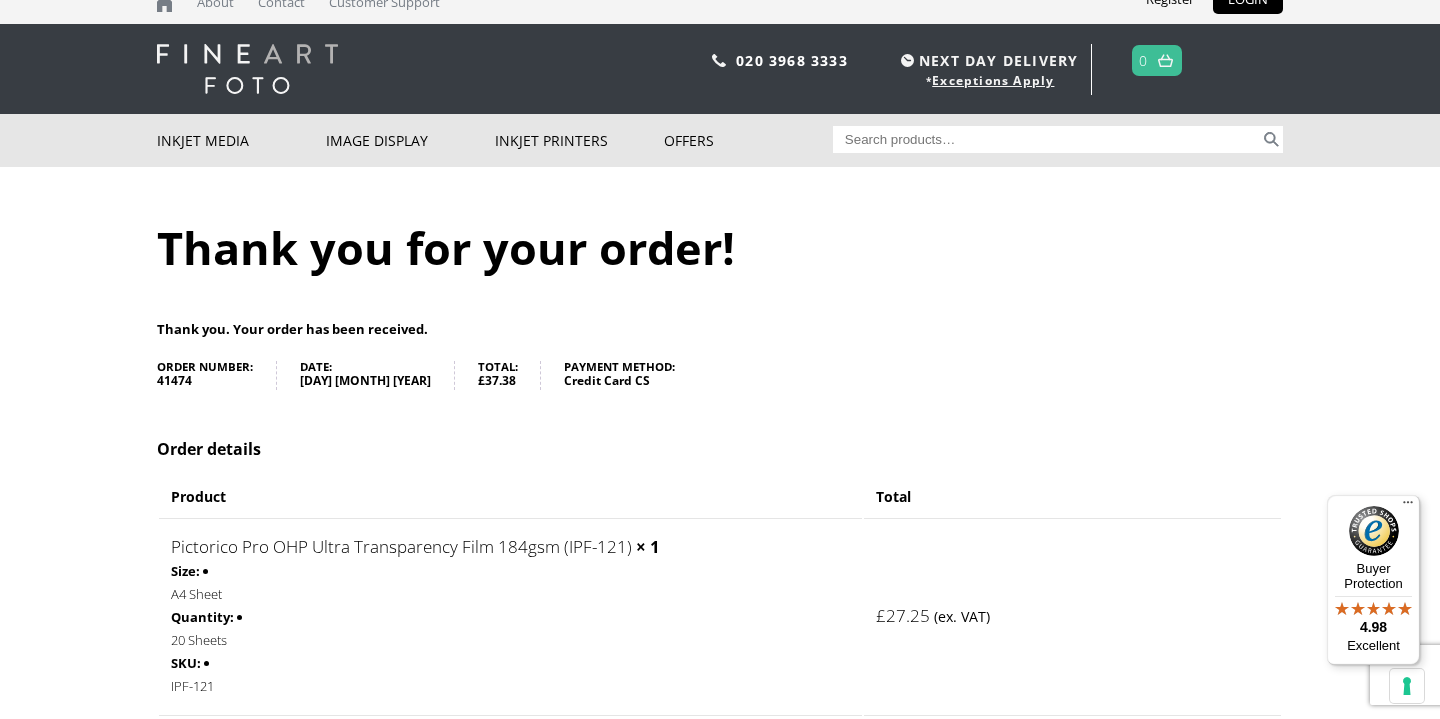 scroll, scrollTop: 23, scrollLeft: 0, axis: vertical 